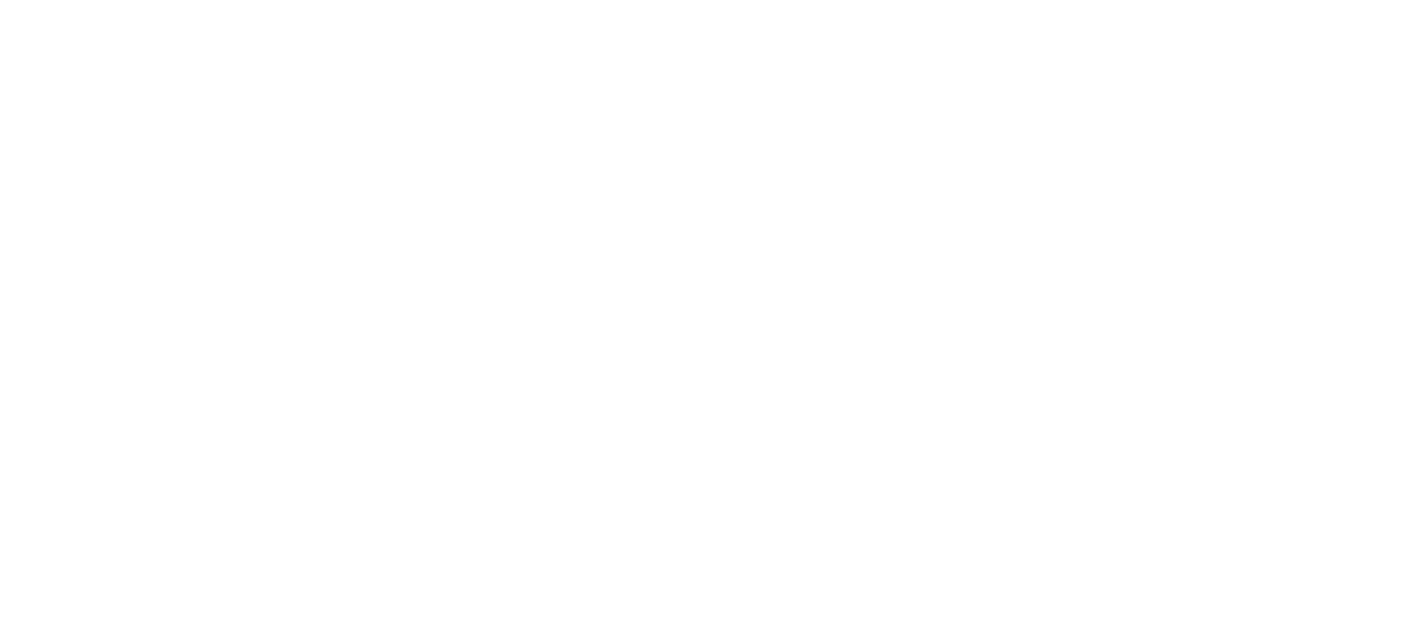 scroll, scrollTop: 0, scrollLeft: 0, axis: both 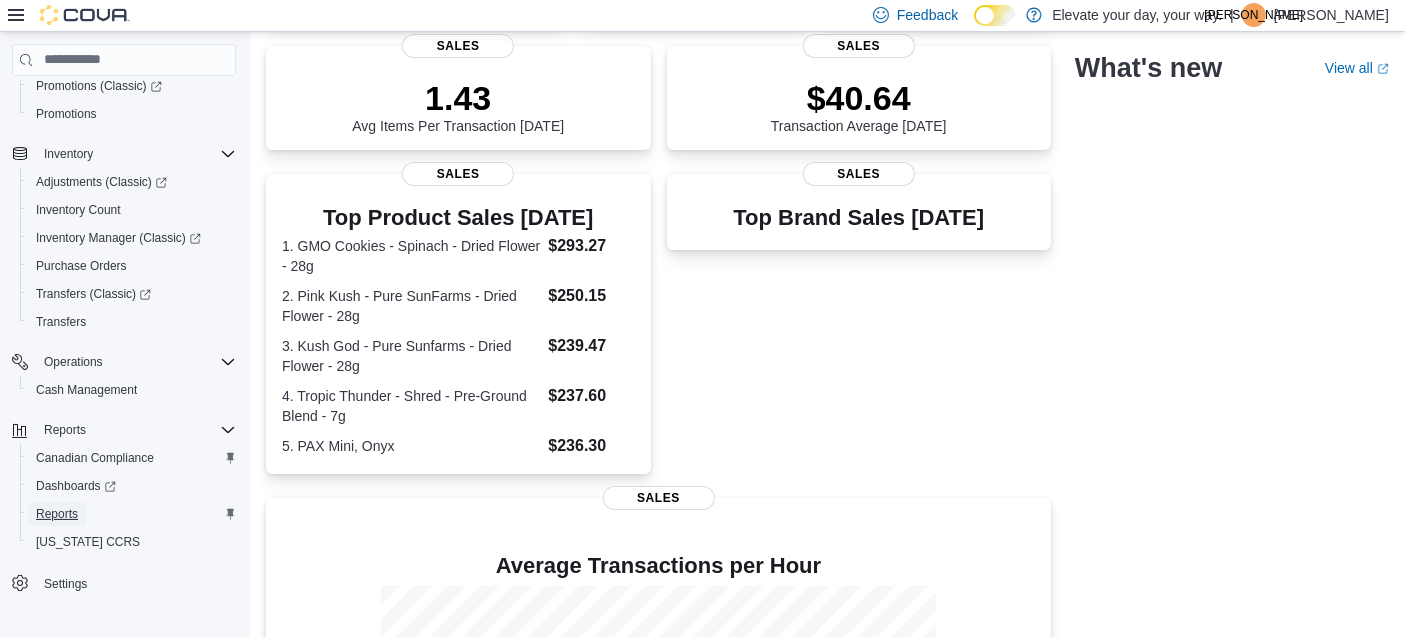 click on "Reports" at bounding box center (57, 514) 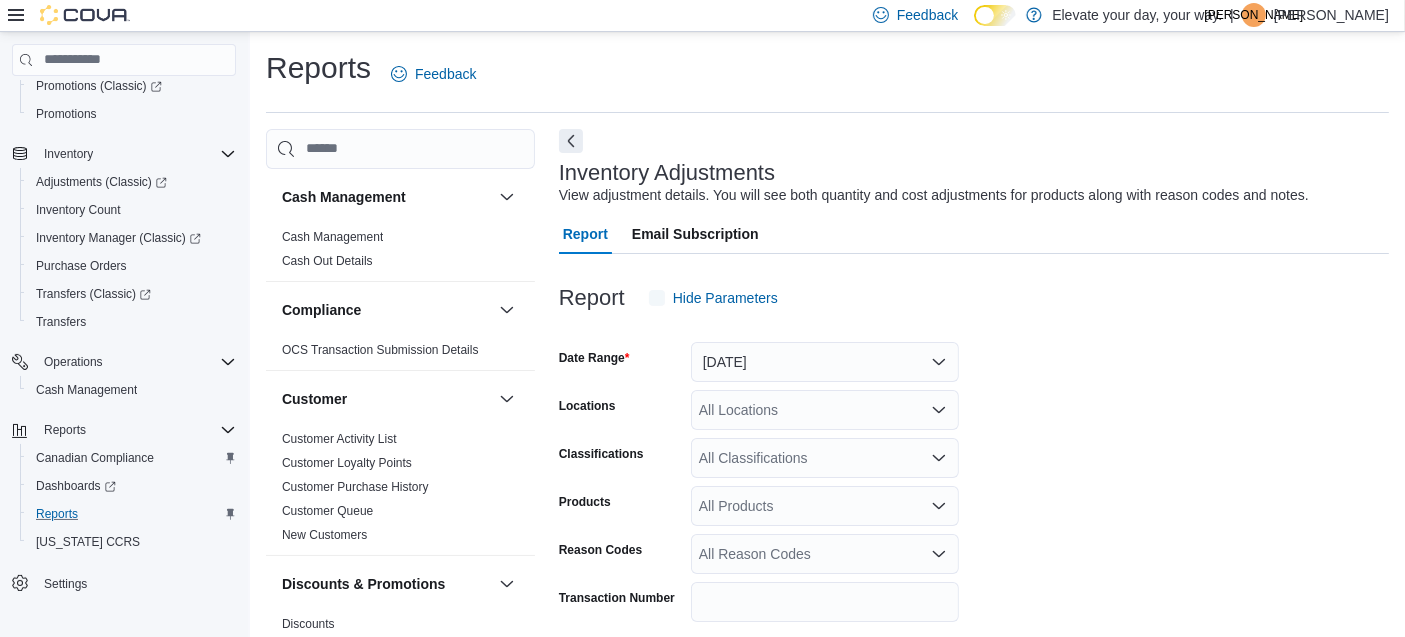 scroll, scrollTop: 45, scrollLeft: 0, axis: vertical 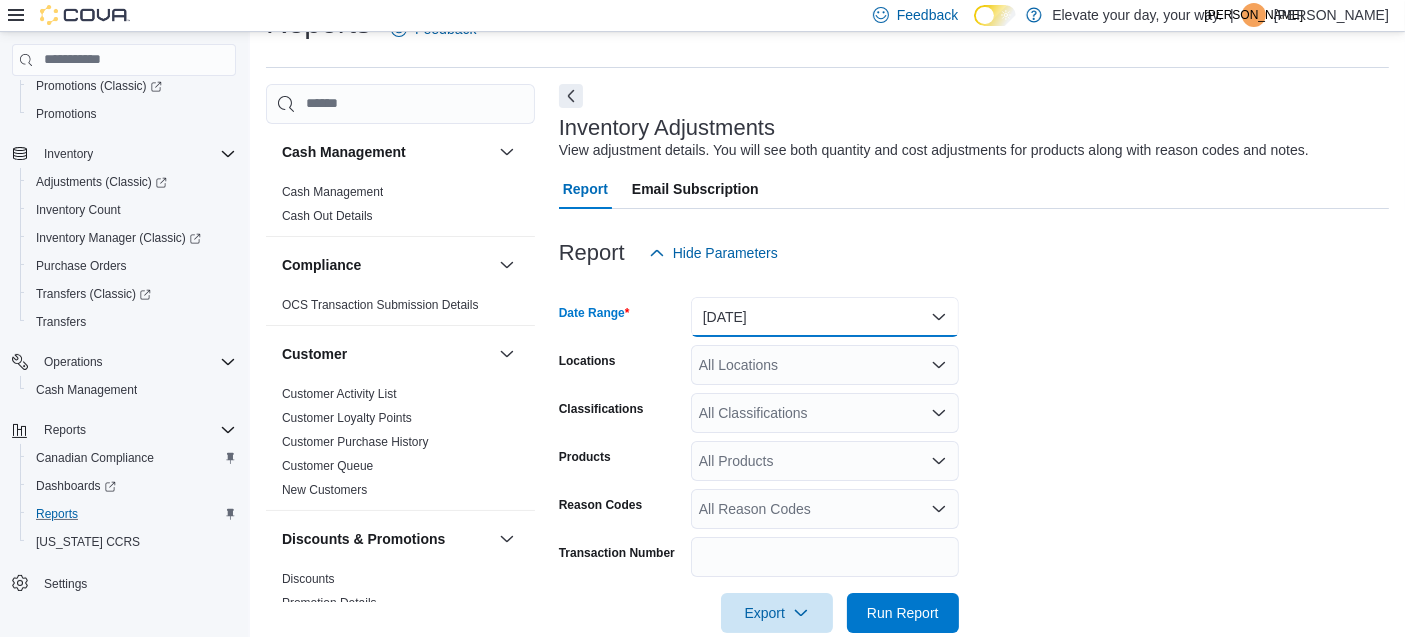 click on "[DATE]" at bounding box center [825, 317] 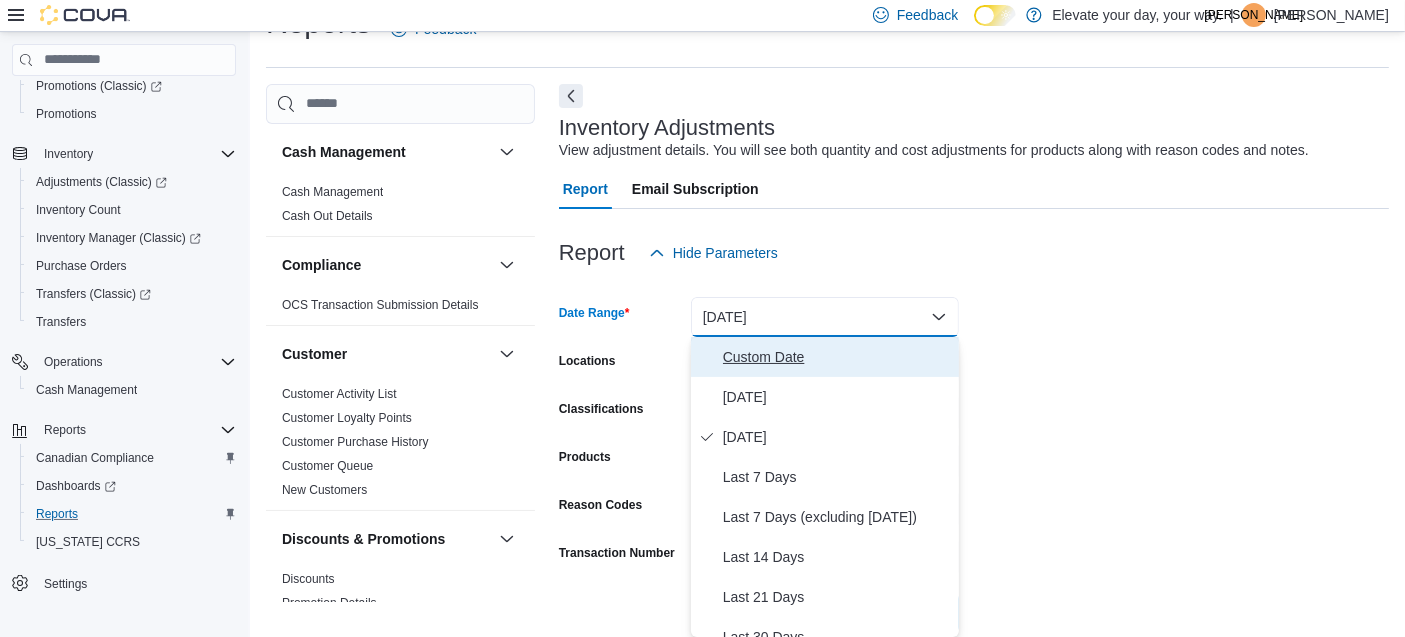 click on "Custom Date" at bounding box center (837, 357) 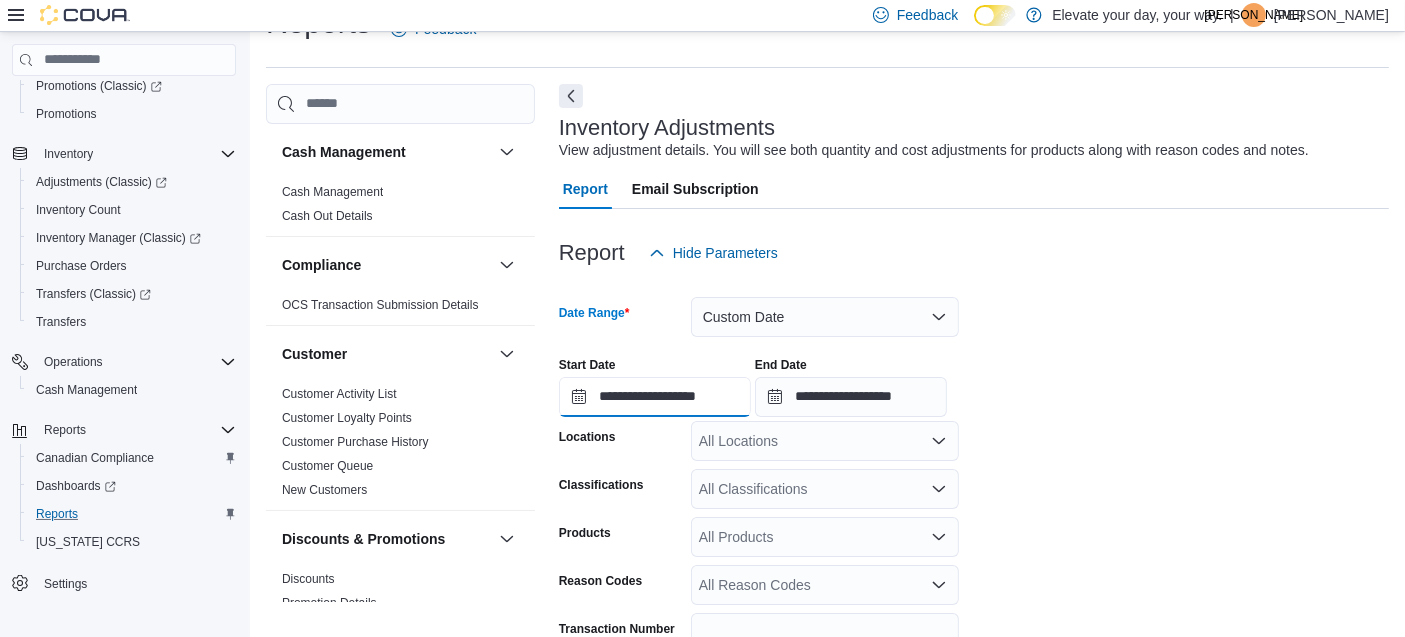 click on "**********" at bounding box center (655, 397) 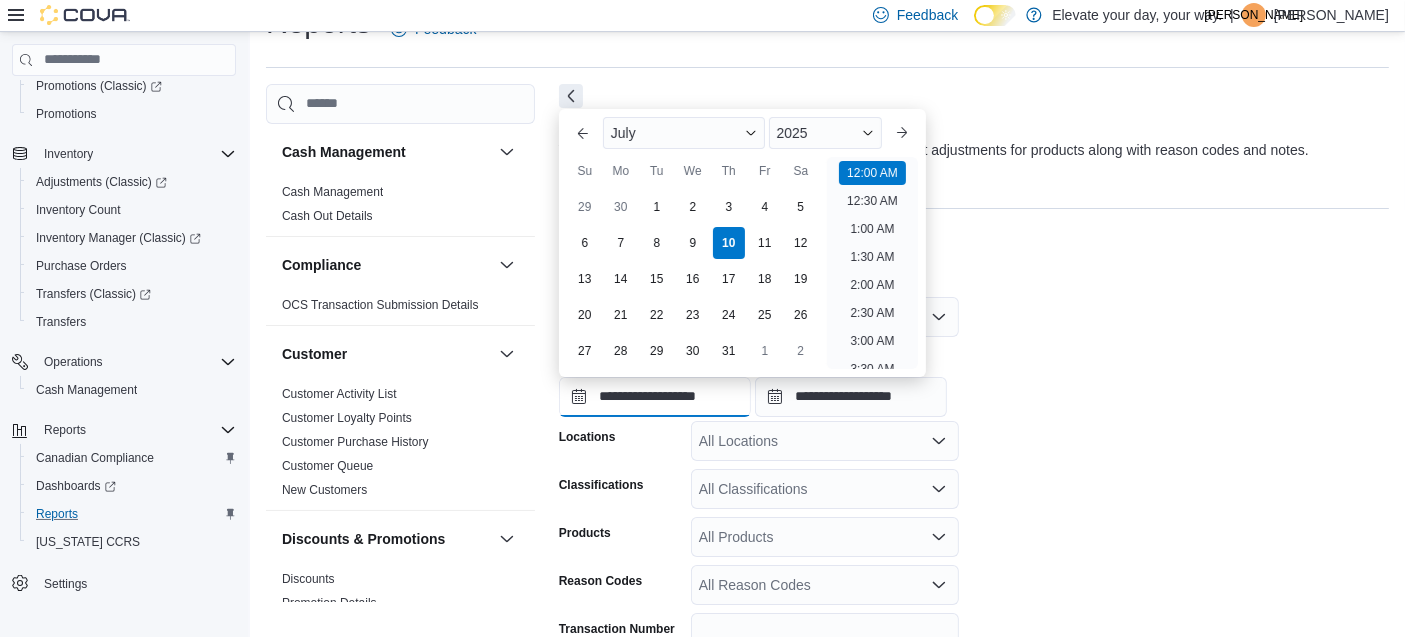 scroll, scrollTop: 62, scrollLeft: 0, axis: vertical 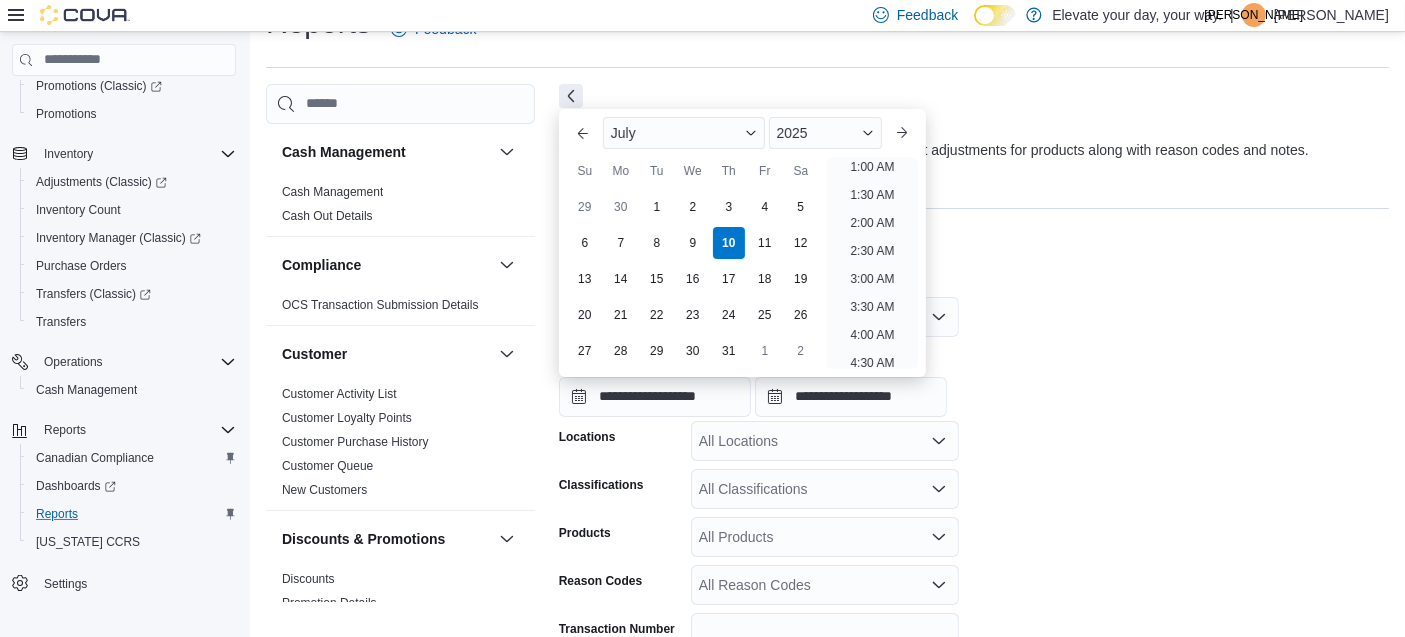 click on "**********" at bounding box center [974, 491] 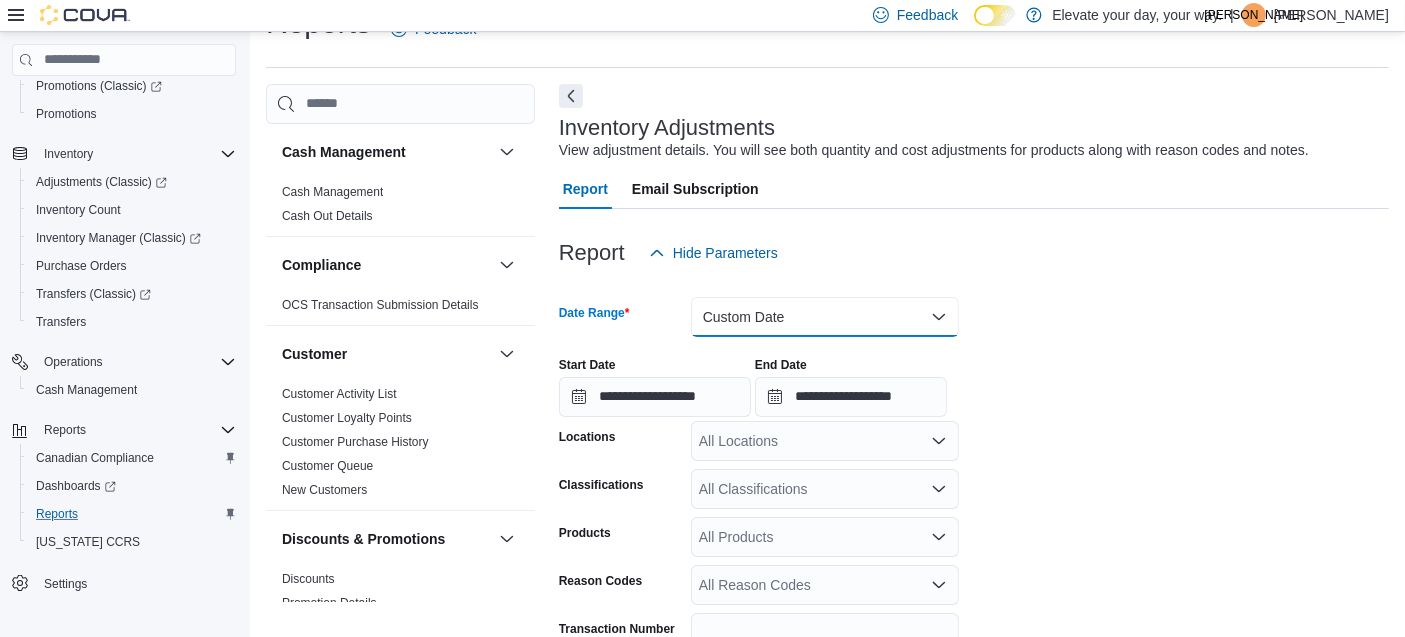 click on "Custom Date" at bounding box center (825, 317) 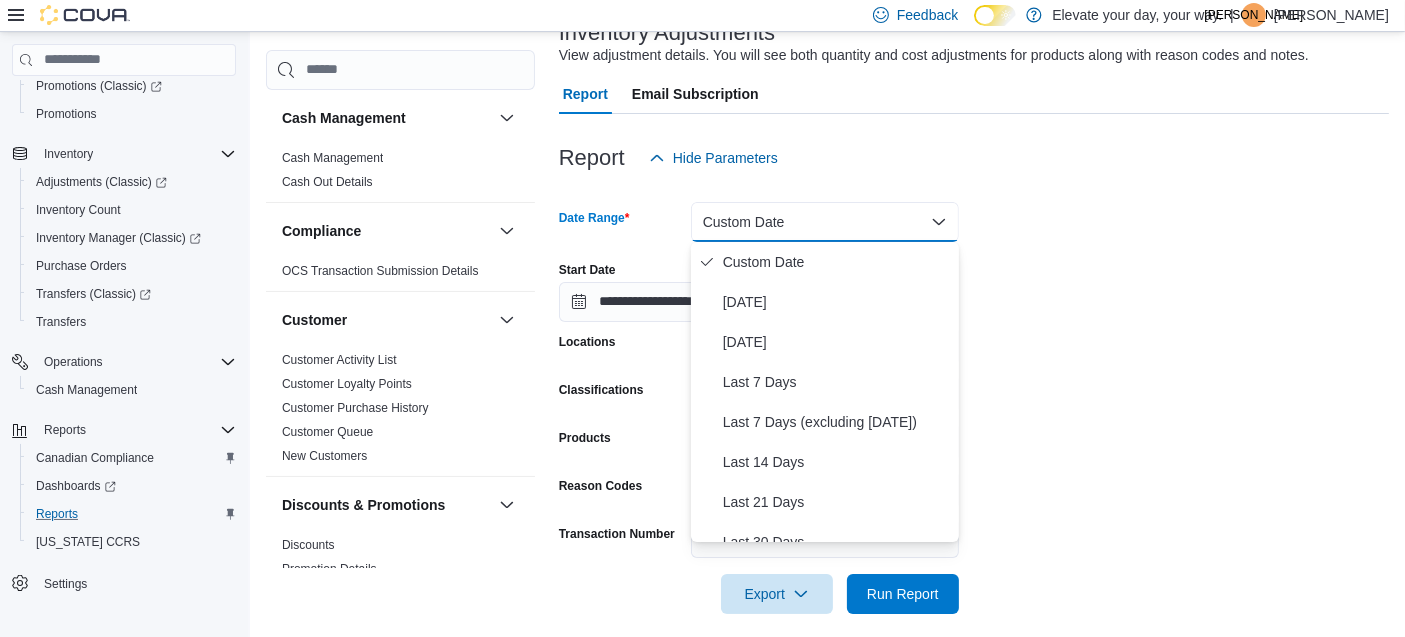 scroll, scrollTop: 156, scrollLeft: 0, axis: vertical 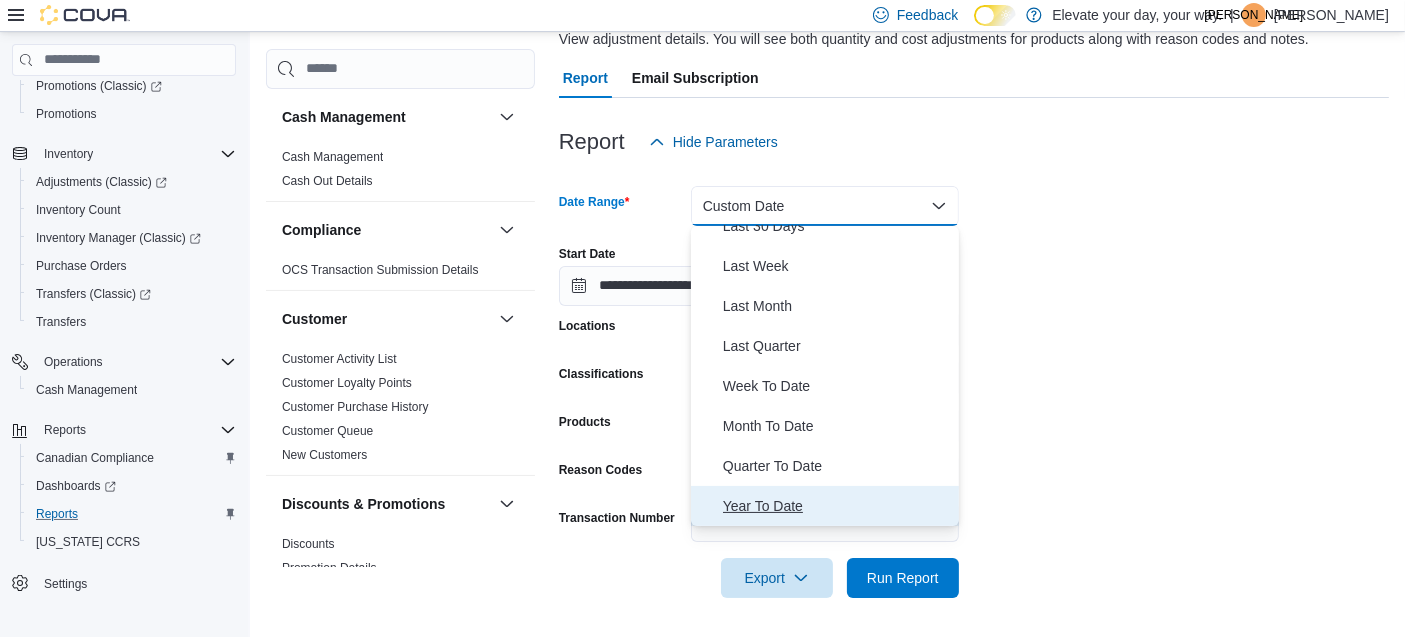 click on "Year To Date" at bounding box center [837, 506] 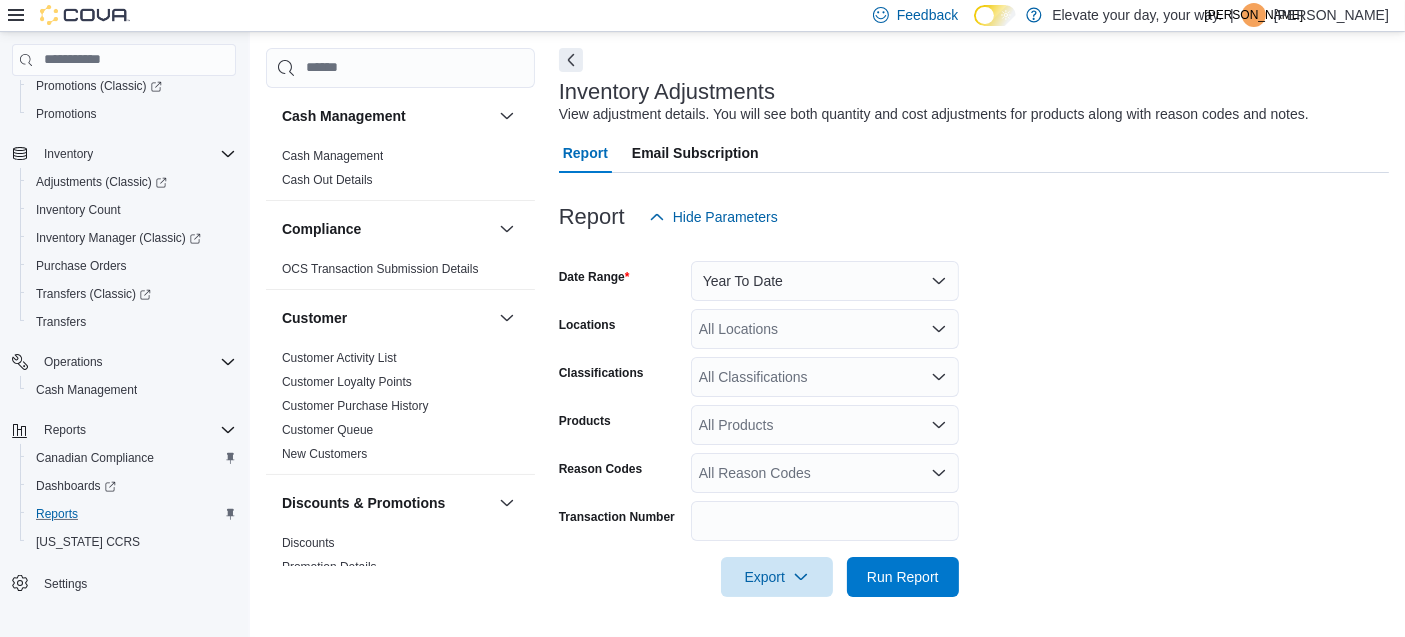 scroll, scrollTop: 80, scrollLeft: 0, axis: vertical 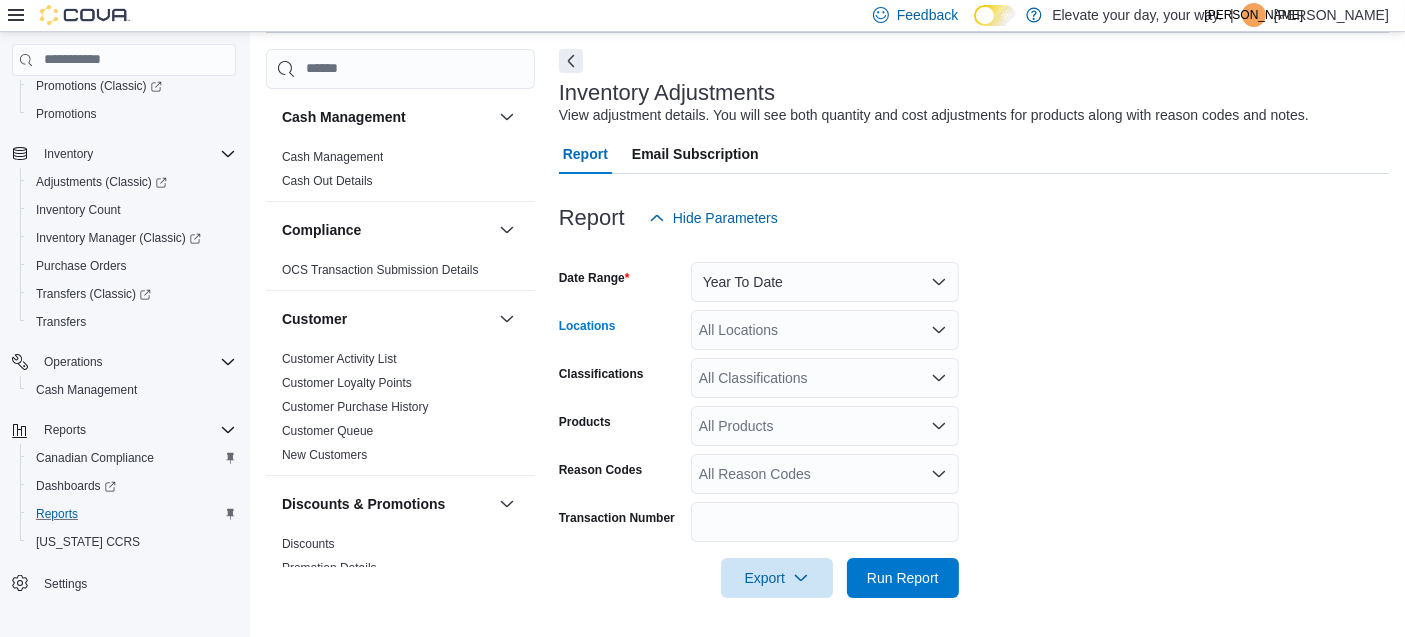 click on "All Locations" at bounding box center [825, 330] 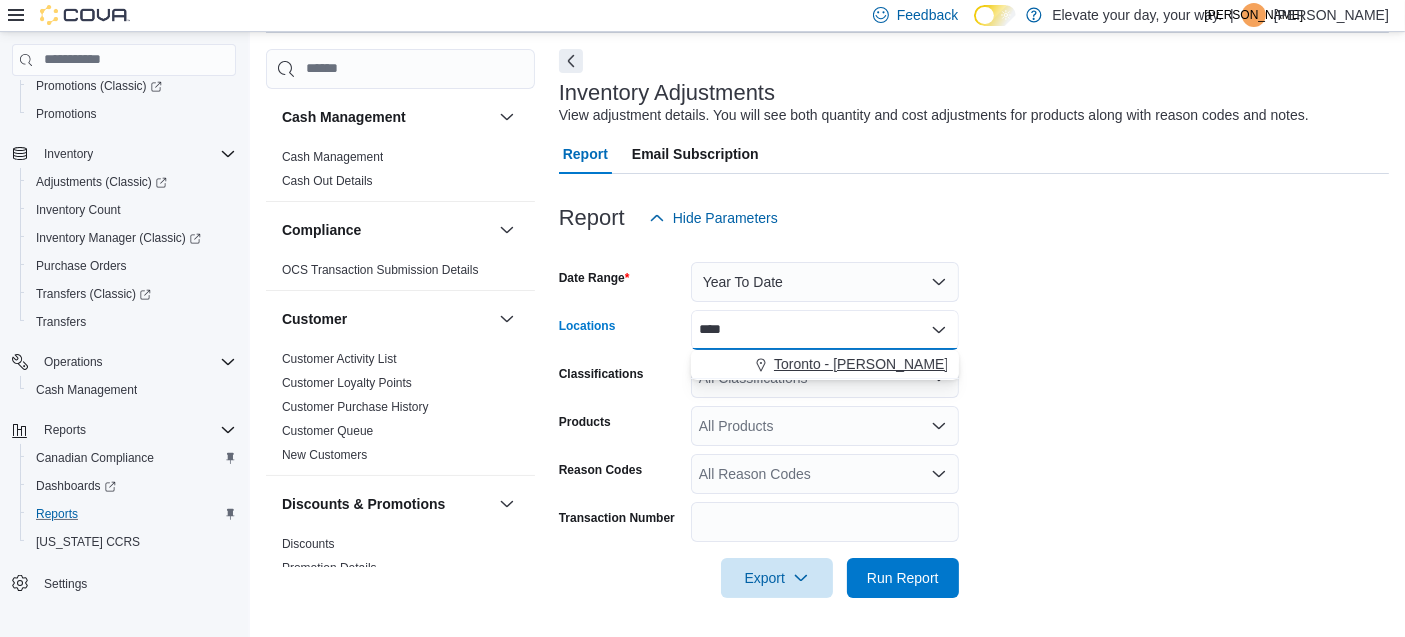 type on "****" 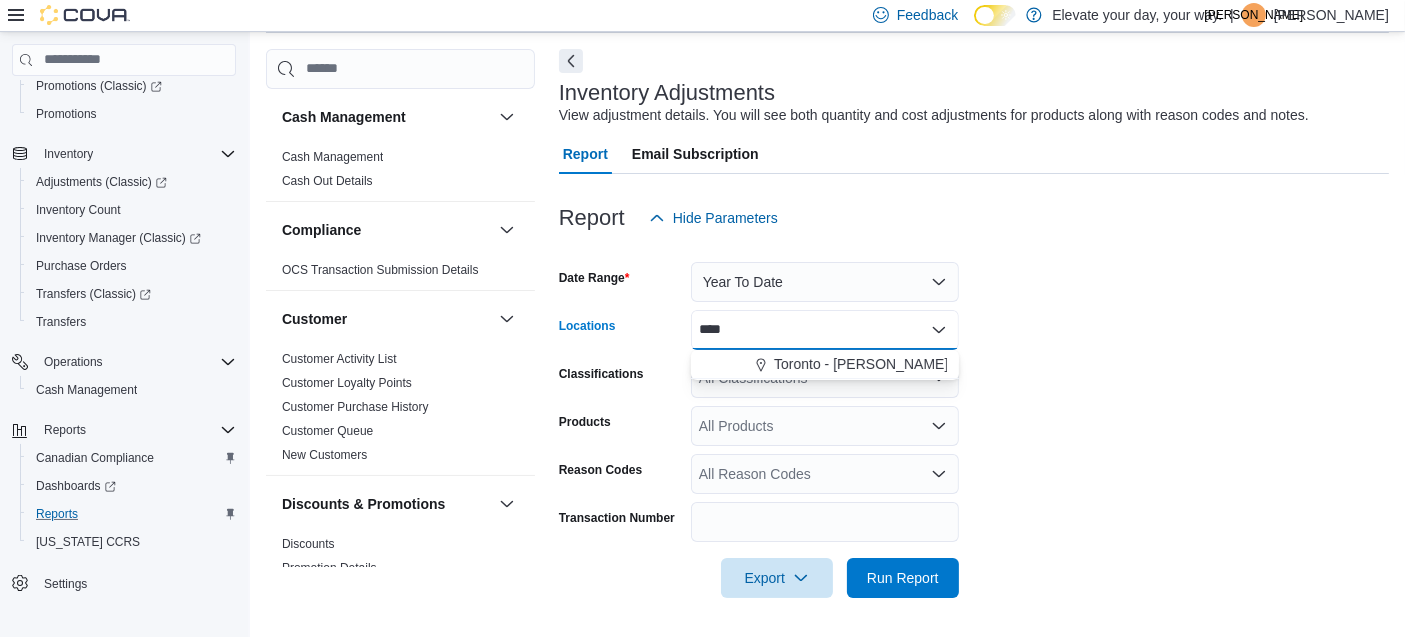type 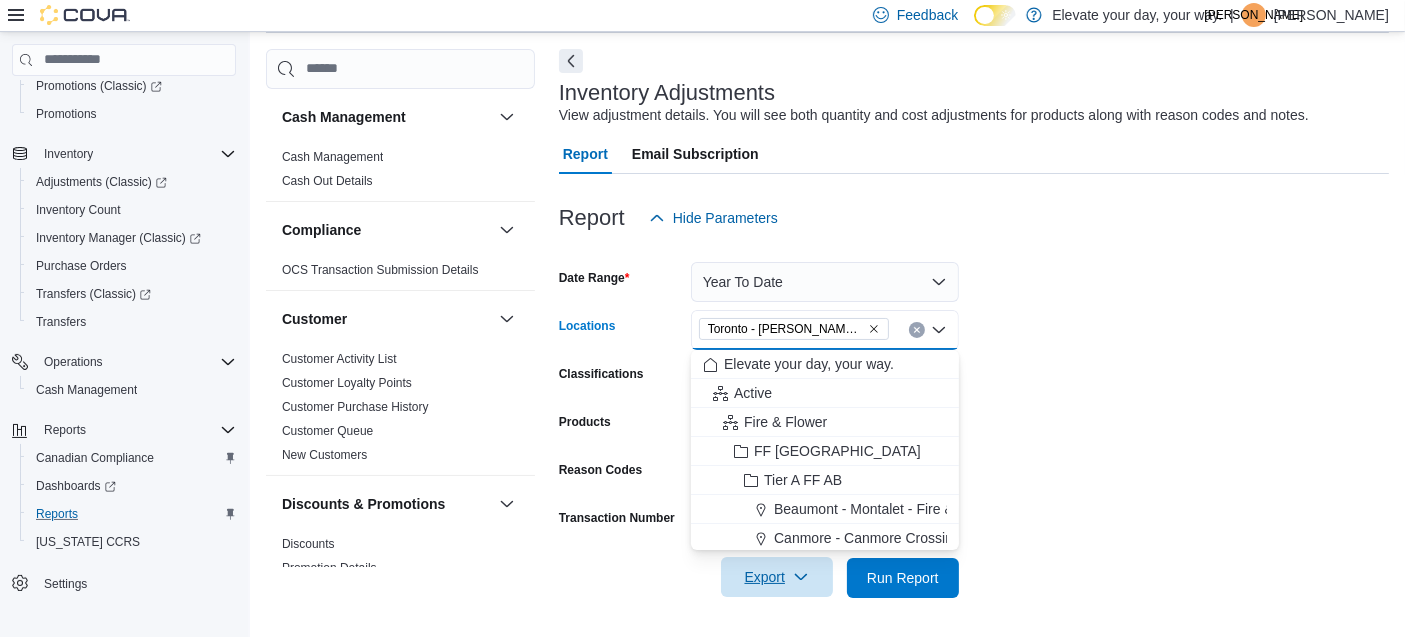 click 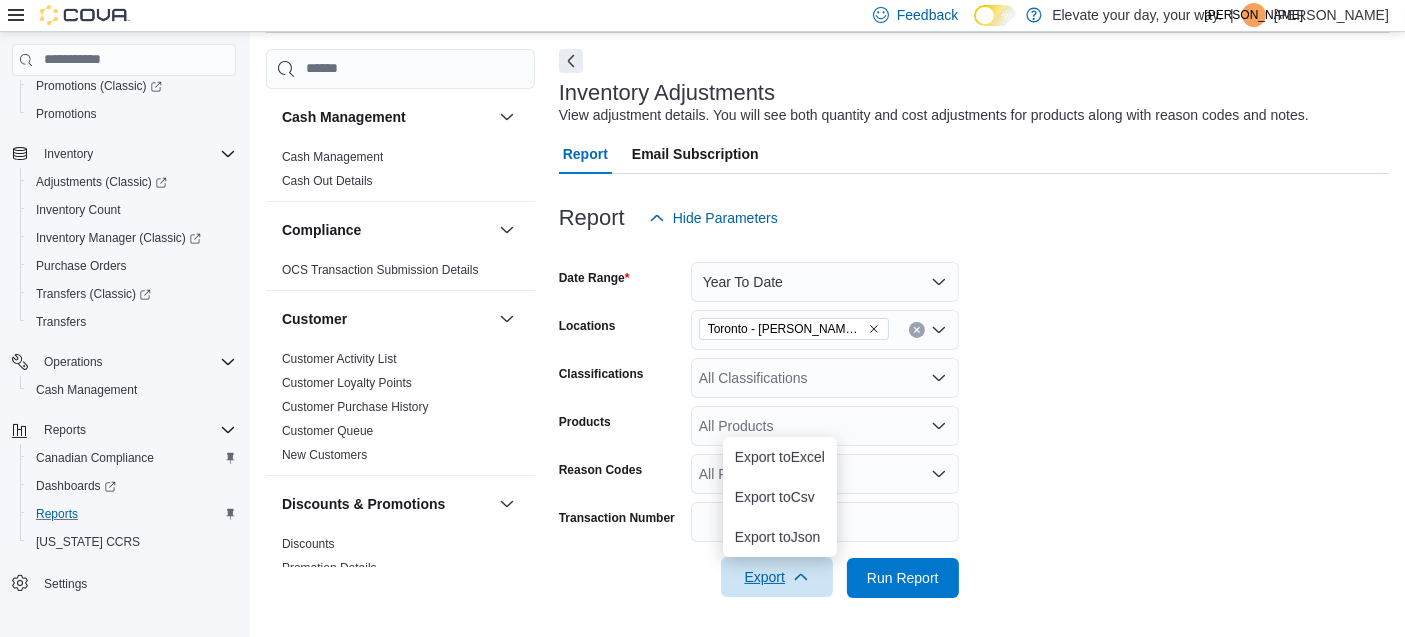 scroll, scrollTop: 417, scrollLeft: 0, axis: vertical 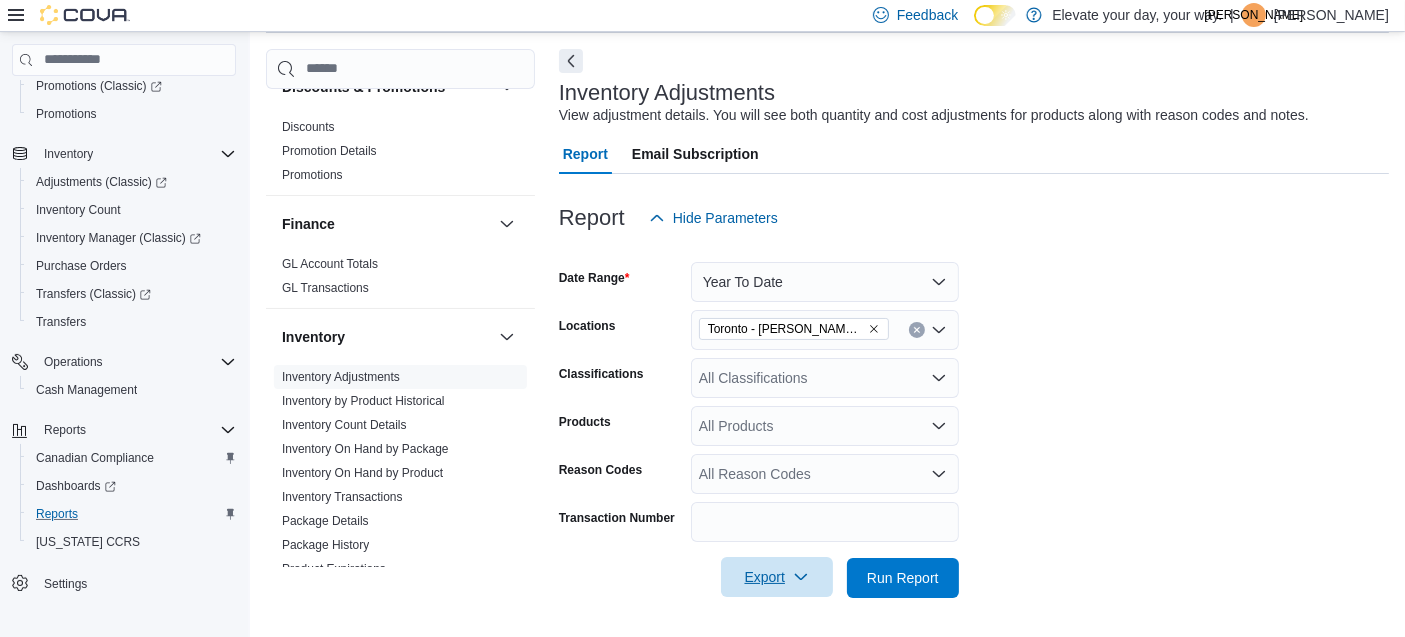 click 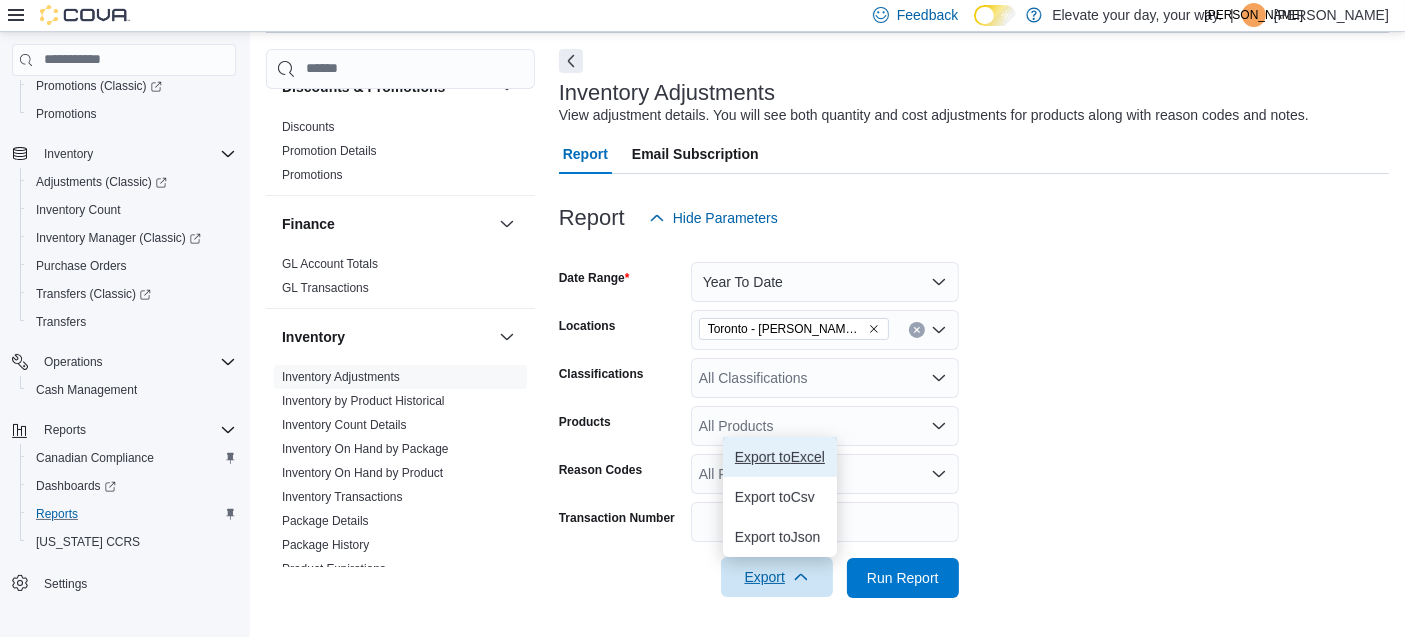 click on "Export to  Excel" at bounding box center (780, 457) 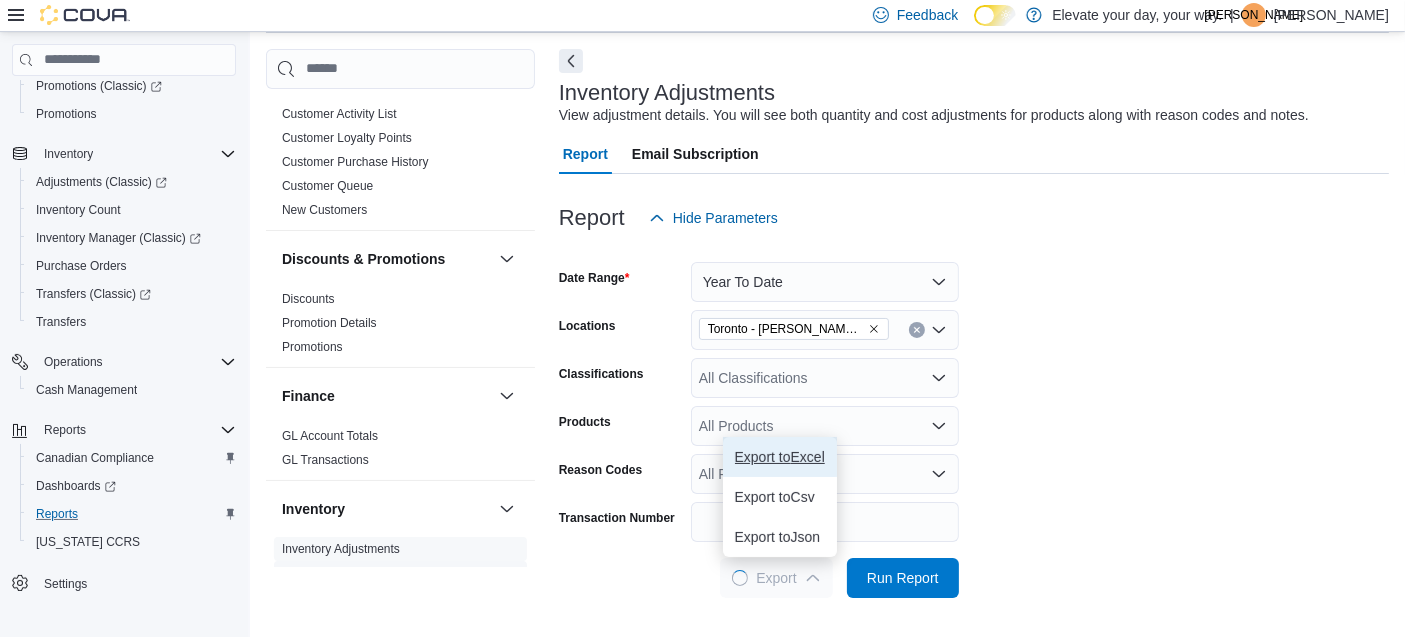 scroll, scrollTop: 244, scrollLeft: 0, axis: vertical 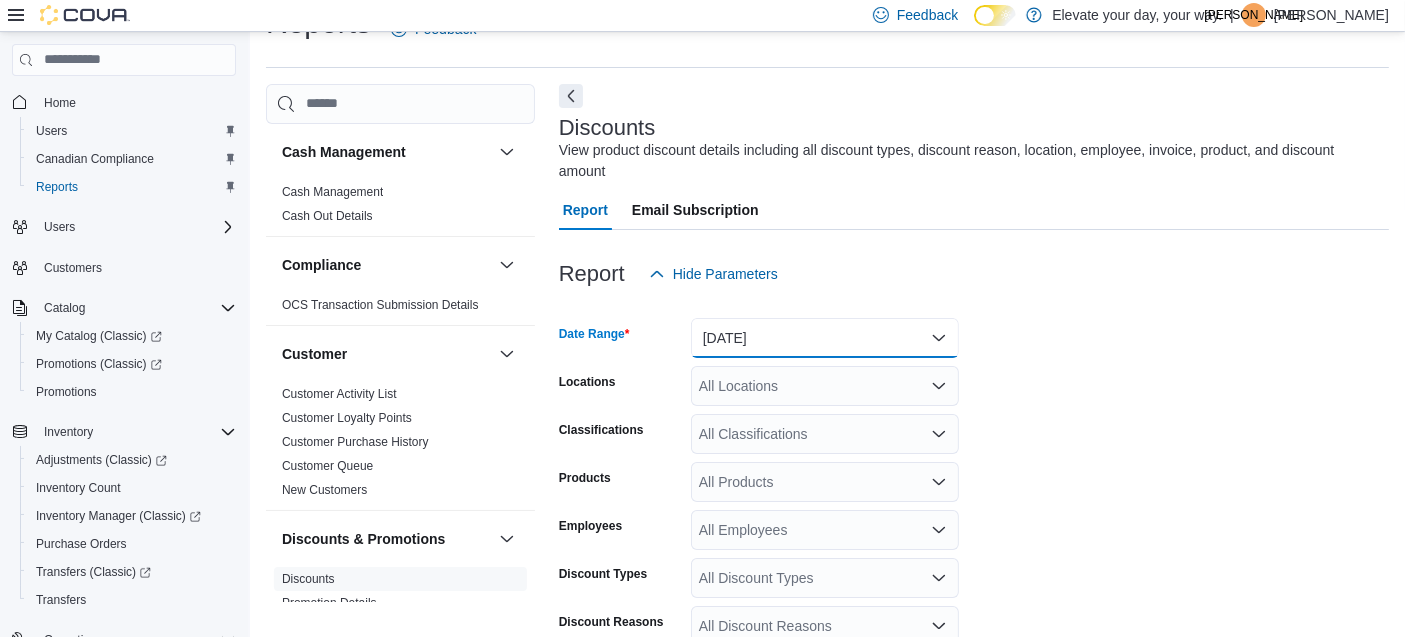 click on "[DATE]" at bounding box center (825, 338) 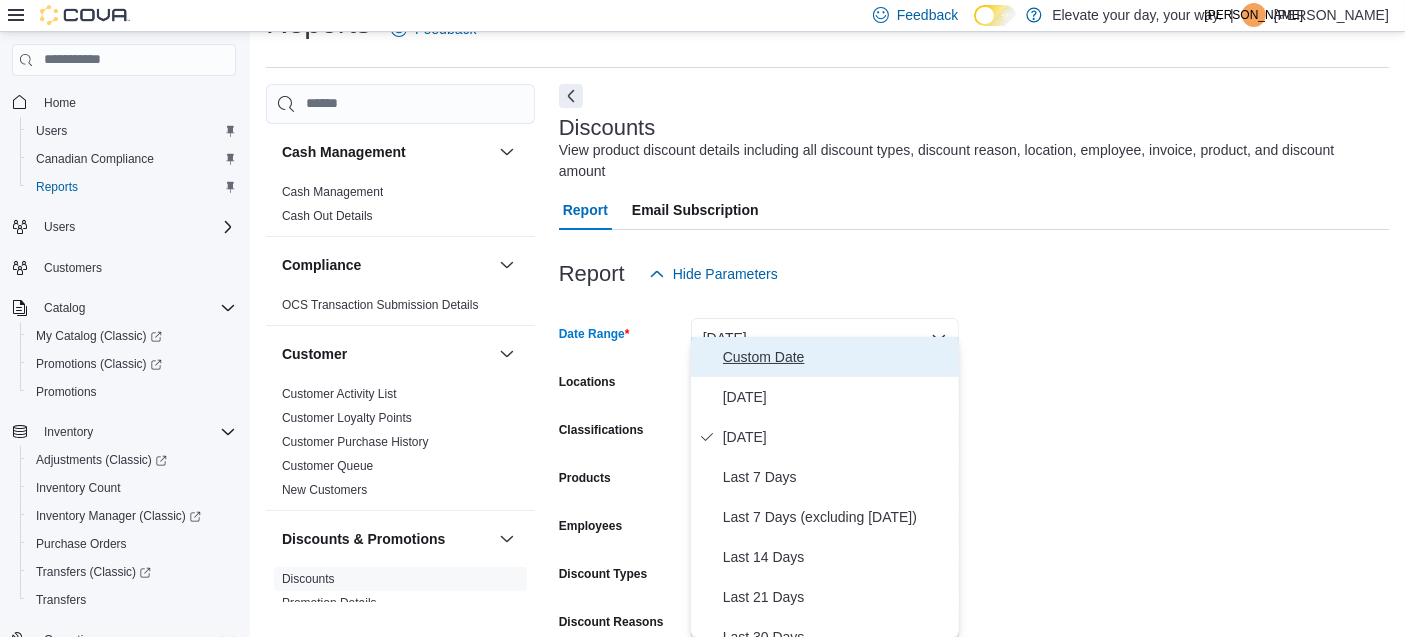 click on "Custom Date" at bounding box center (837, 357) 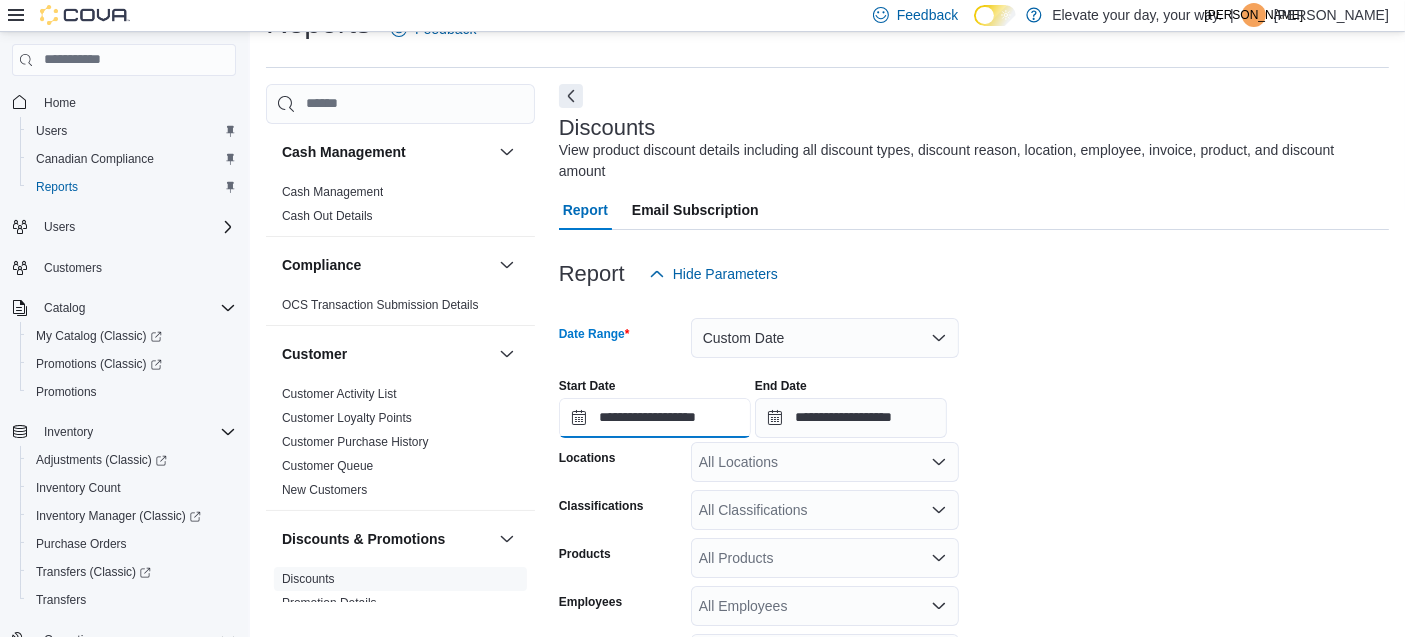 click on "**********" at bounding box center [655, 418] 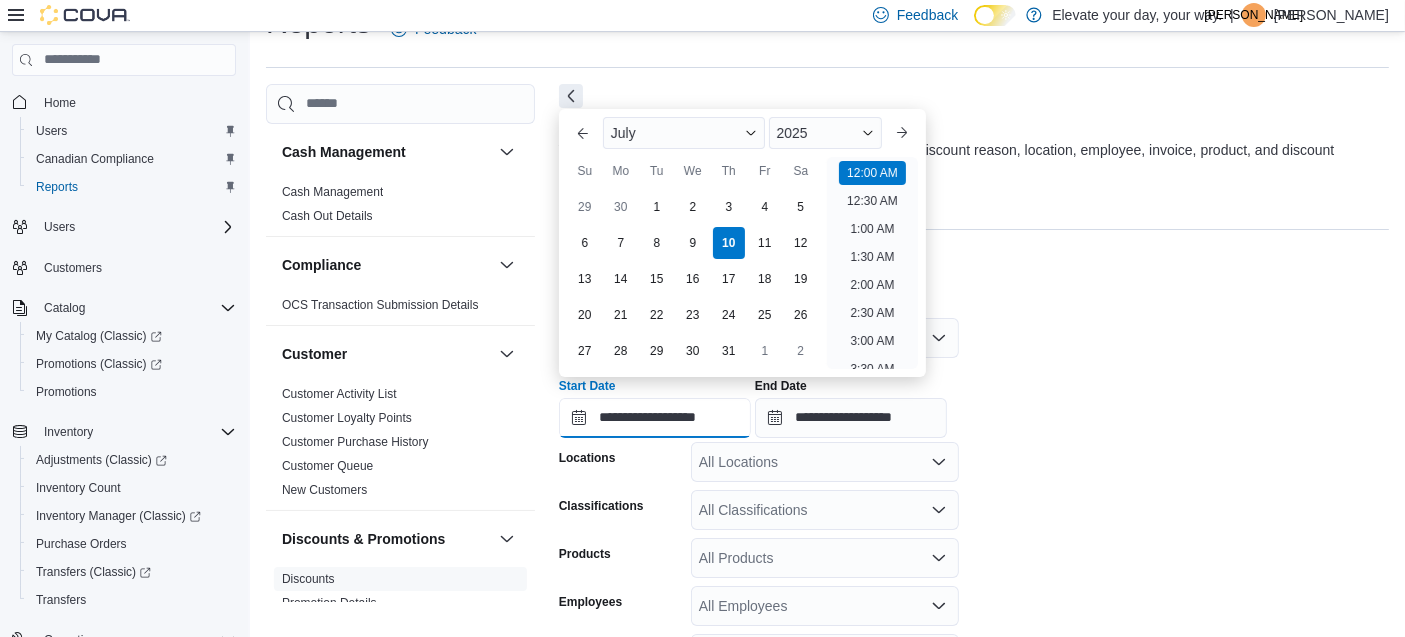 scroll, scrollTop: 62, scrollLeft: 0, axis: vertical 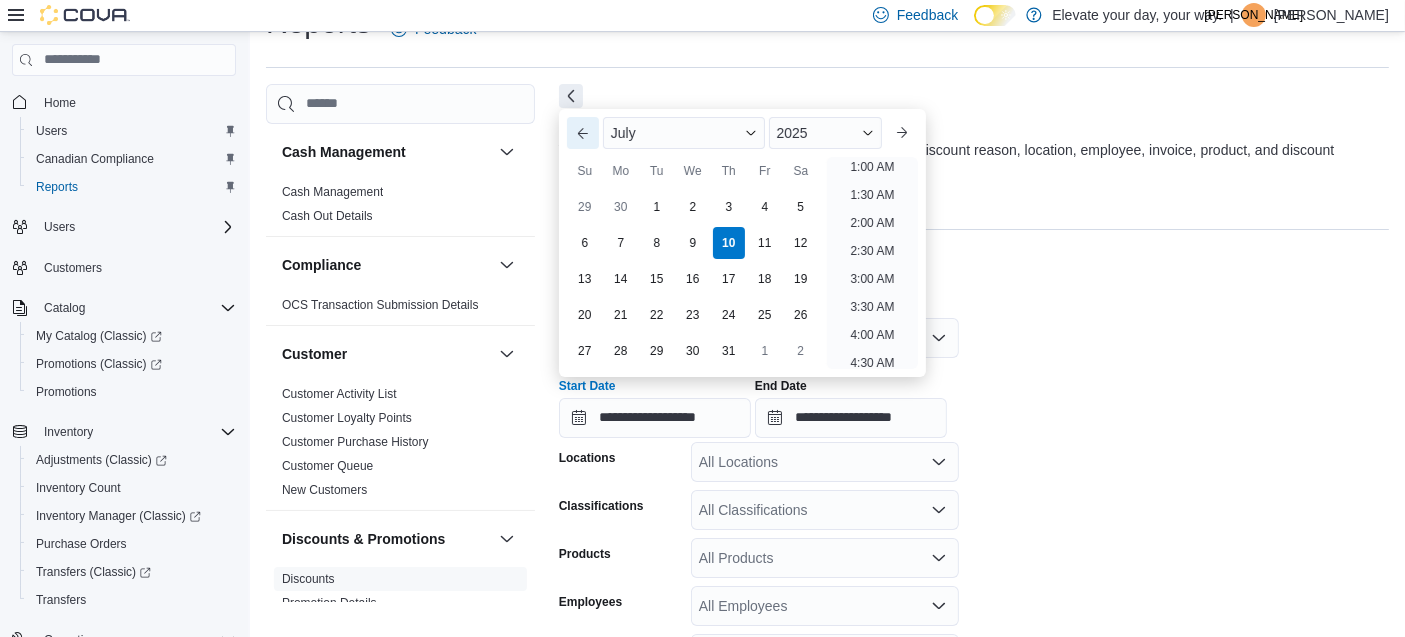 click on "Previous Month" at bounding box center (583, 133) 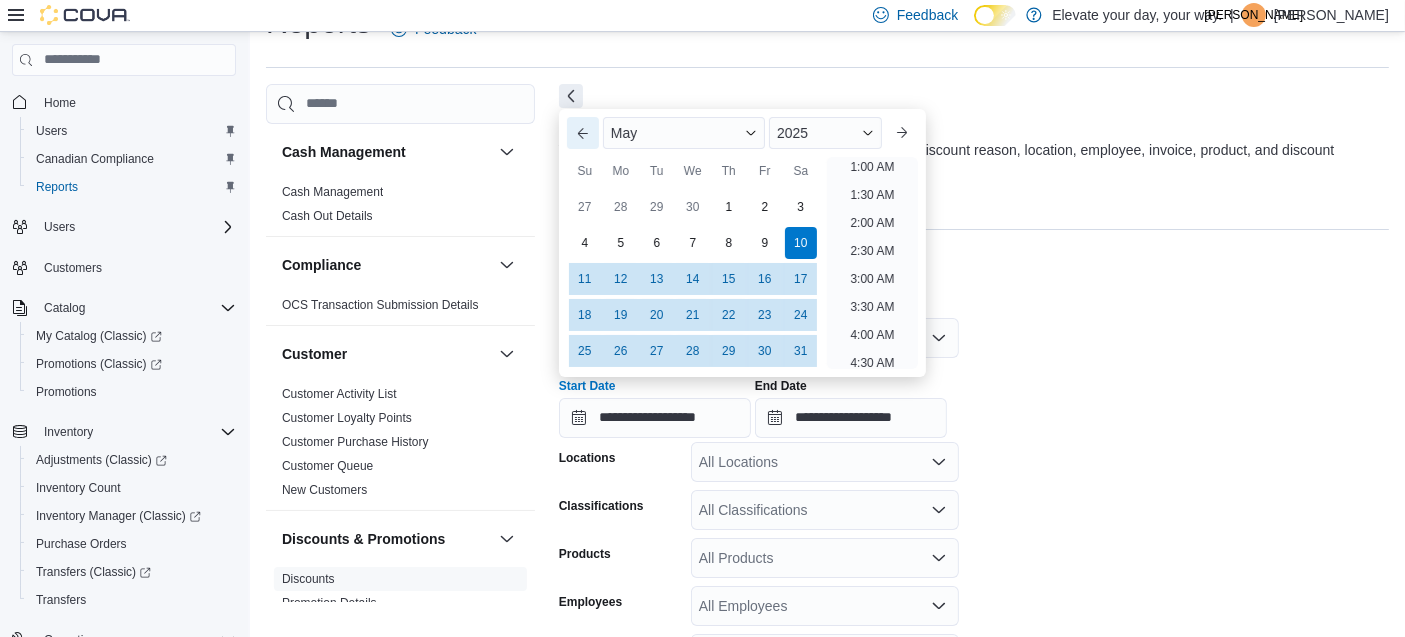 scroll, scrollTop: 3, scrollLeft: 0, axis: vertical 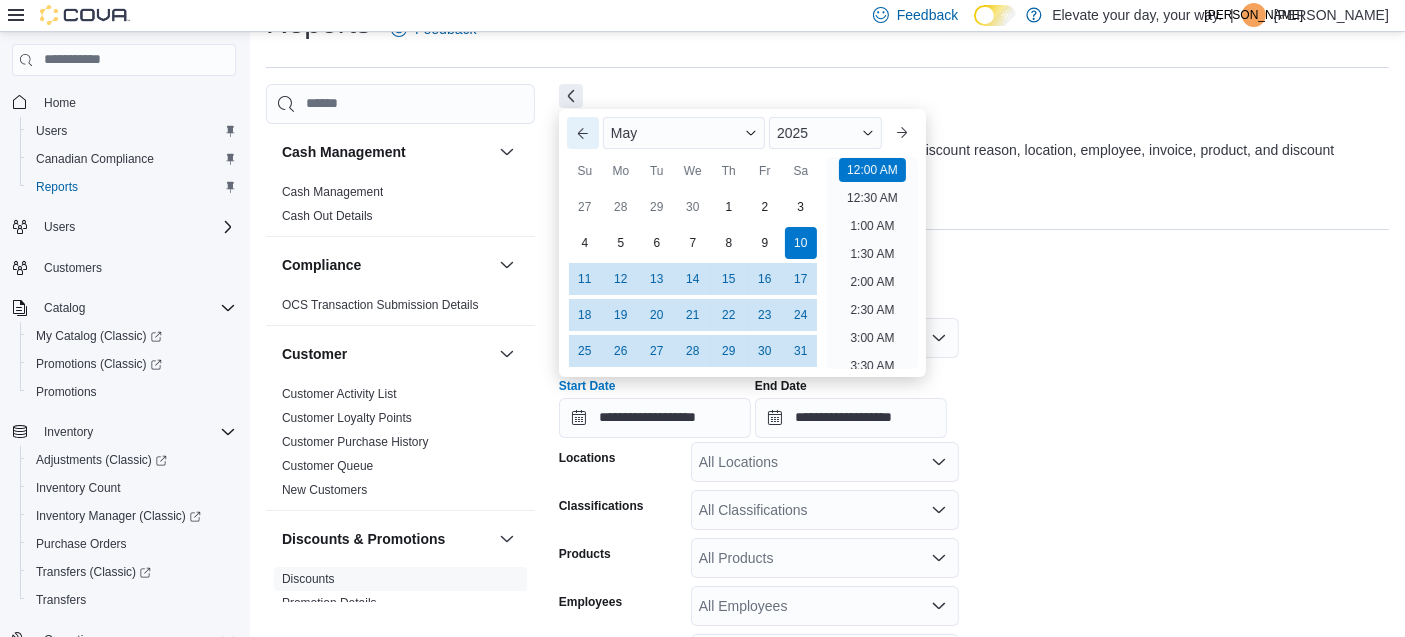 click on "Previous Month" at bounding box center (583, 133) 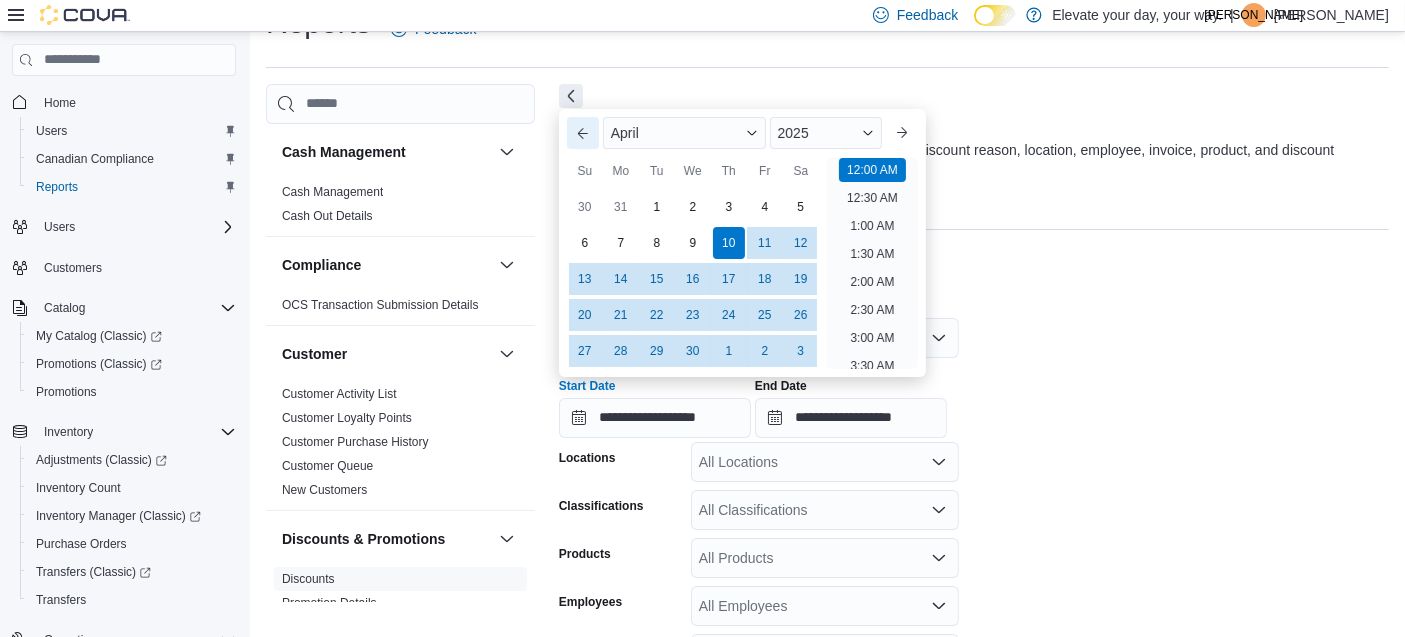 click on "Previous Month" at bounding box center [583, 133] 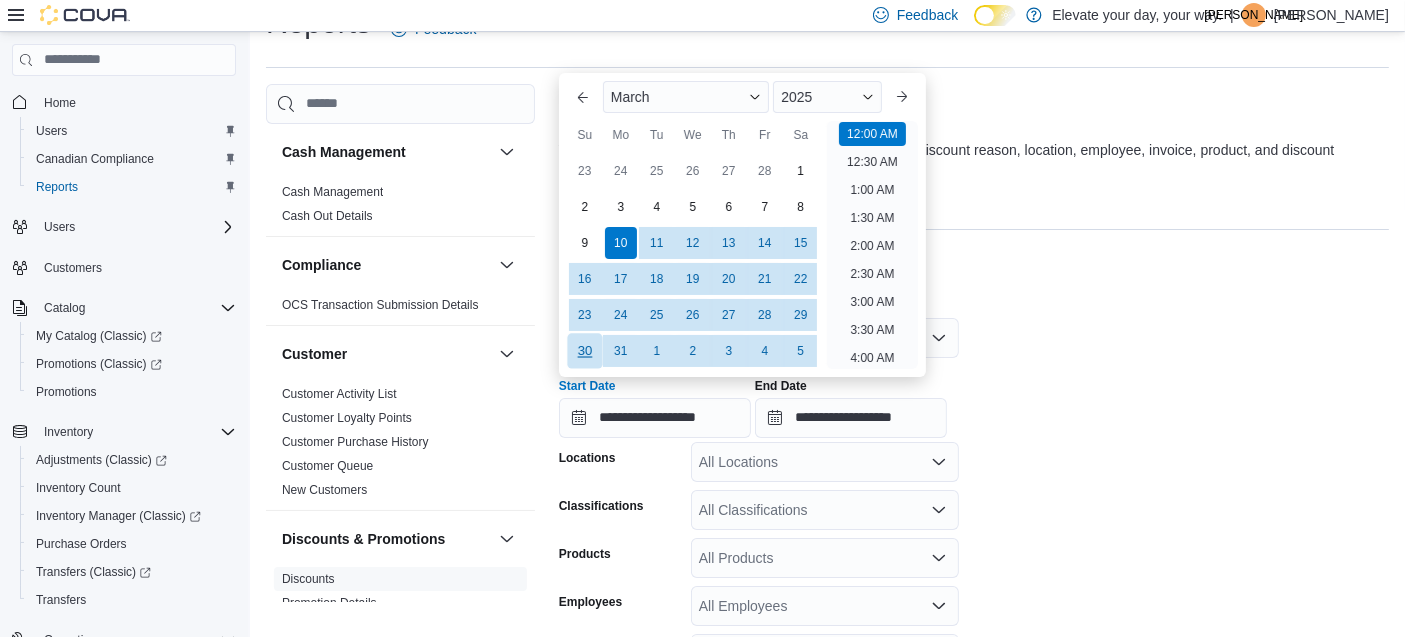 click on "30" at bounding box center [584, 350] 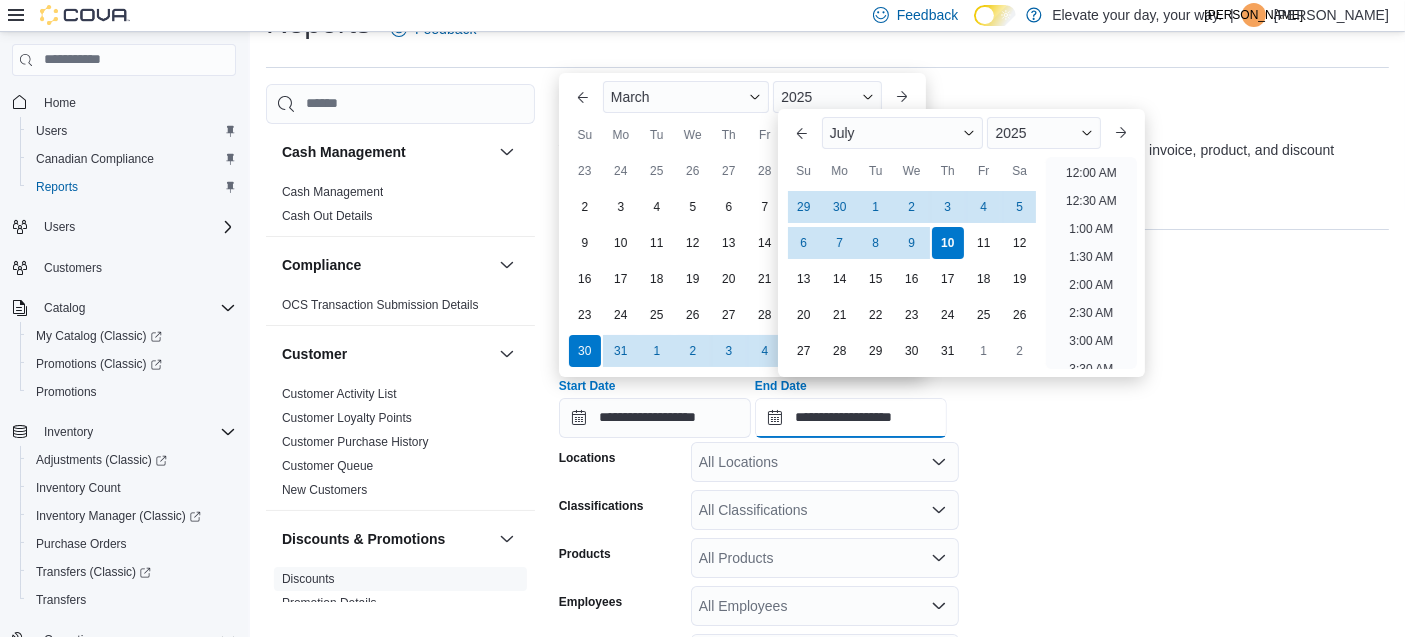 click on "**********" at bounding box center (851, 418) 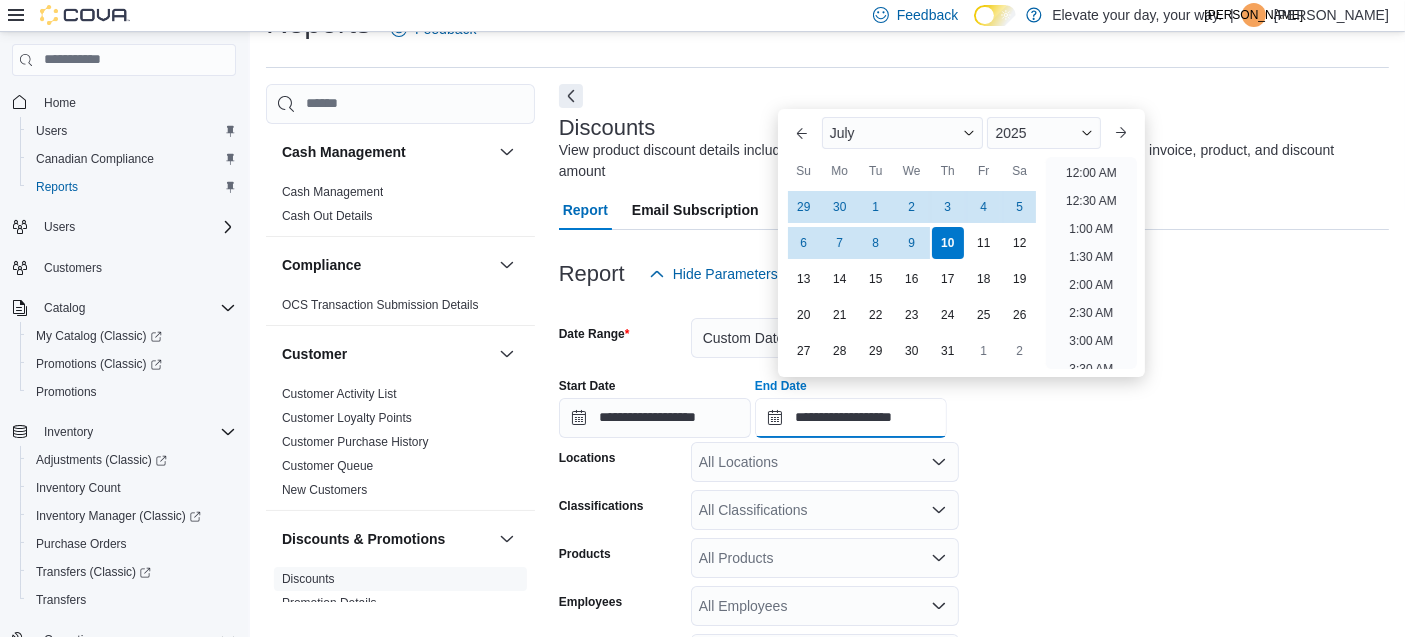 scroll, scrollTop: 1135, scrollLeft: 0, axis: vertical 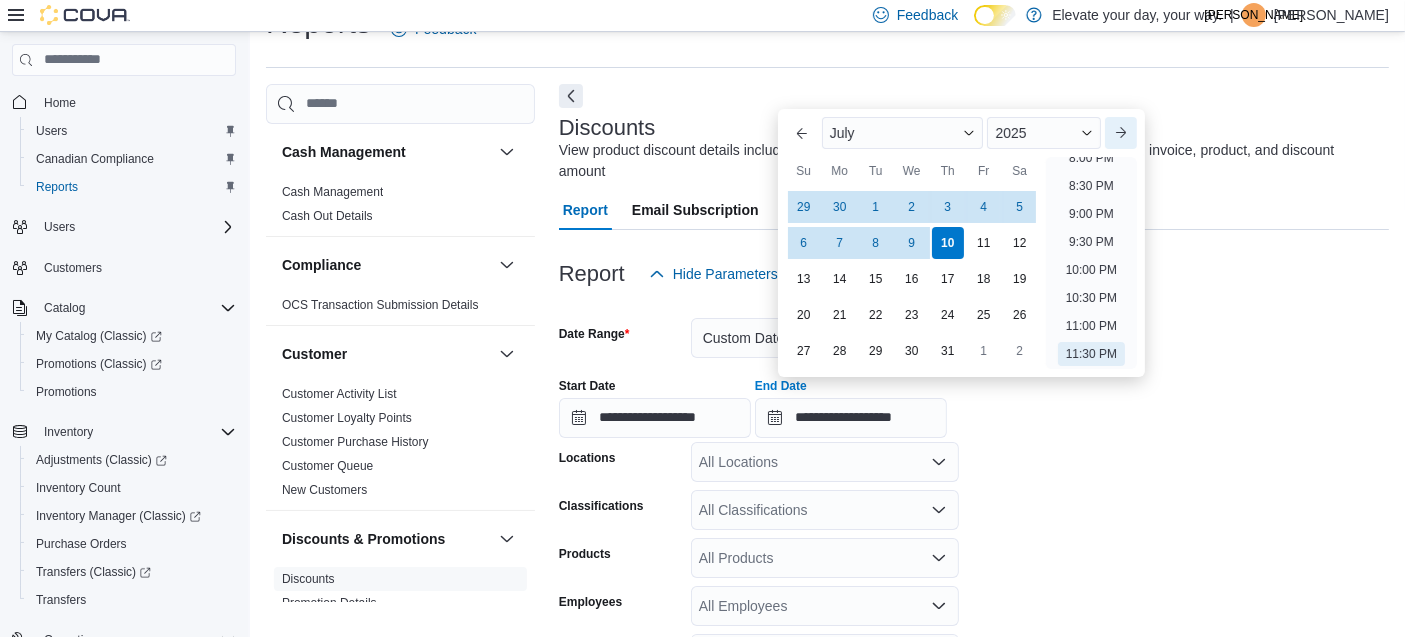 click on "Next month" at bounding box center (1121, 133) 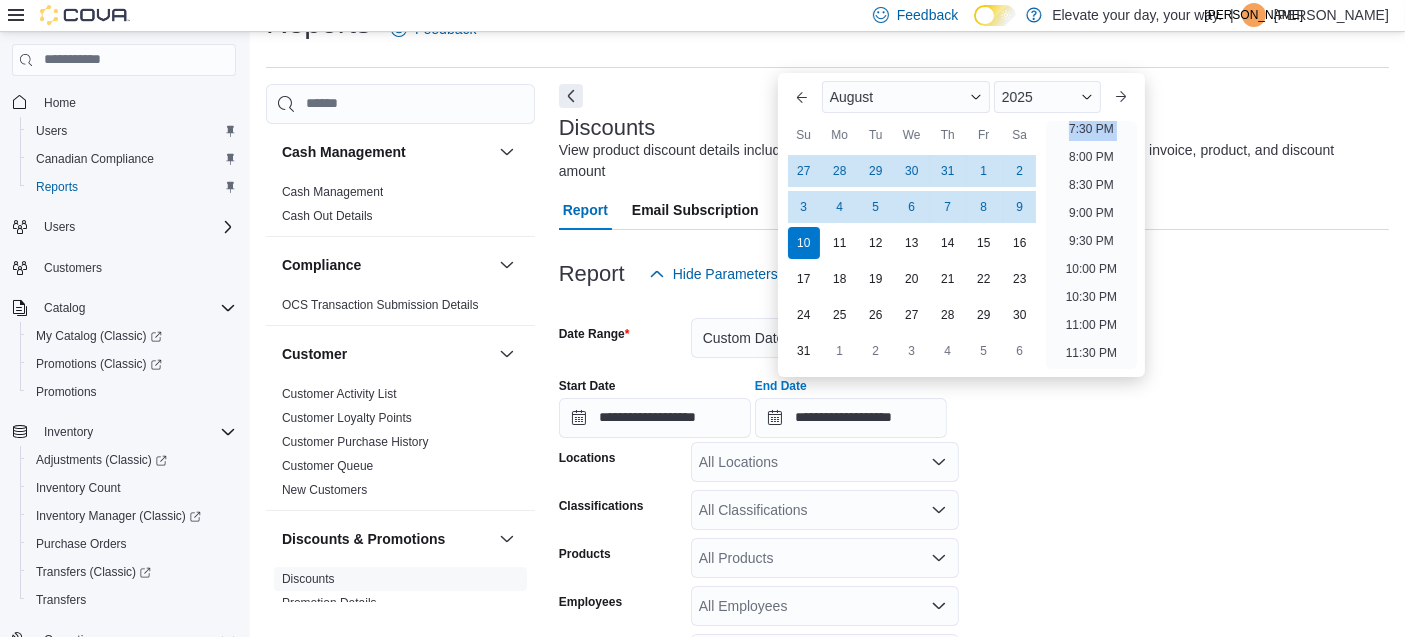 click on "12:00 AM 12:30 AM 1:00 AM 1:30 AM 2:00 AM 2:30 AM 3:00 AM 3:30 AM 4:00 AM 4:30 AM 5:00 AM 5:30 AM 6:00 AM 6:30 AM 7:00 AM 7:30 AM 8:00 AM 8:30 AM 9:00 AM 9:30 AM 10:00 AM 10:30 AM 11:00 AM 11:30 AM 12:00 PM 12:30 PM 1:00 PM 1:30 PM 2:00 PM 2:30 PM 3:00 PM 3:30 PM 4:00 PM 4:30 PM 5:00 PM 5:30 PM 6:00 PM 6:30 PM 7:00 PM 7:30 PM 8:00 PM 8:30 PM 9:00 PM 9:30 PM 10:00 PM 10:30 PM 11:00 PM 11:30 PM" at bounding box center (1091, 245) 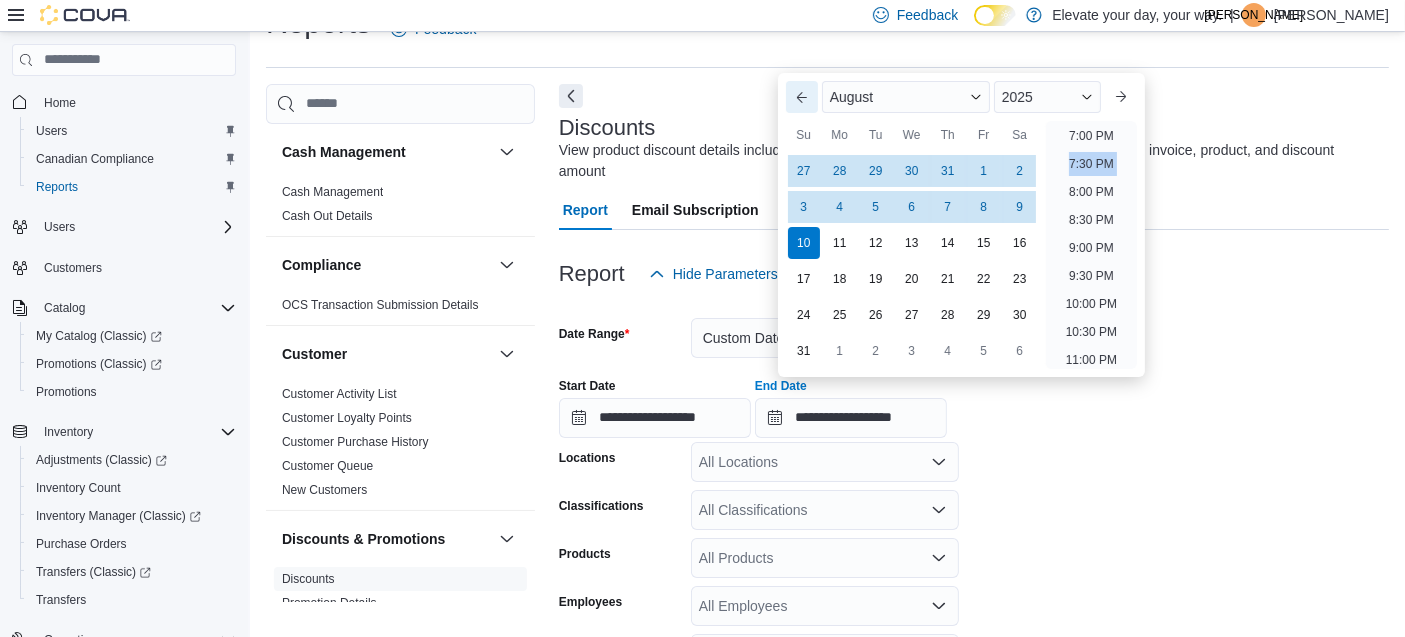click on "Previous Month" at bounding box center [802, 97] 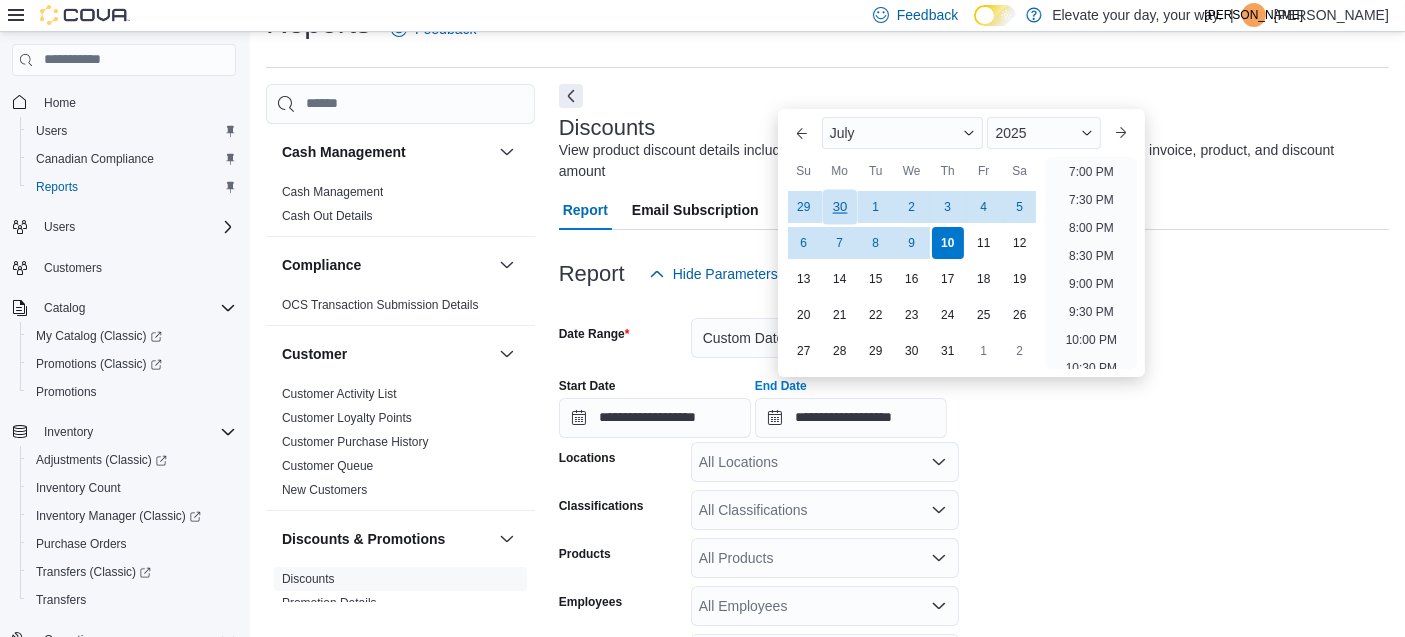 click on "30" at bounding box center [839, 206] 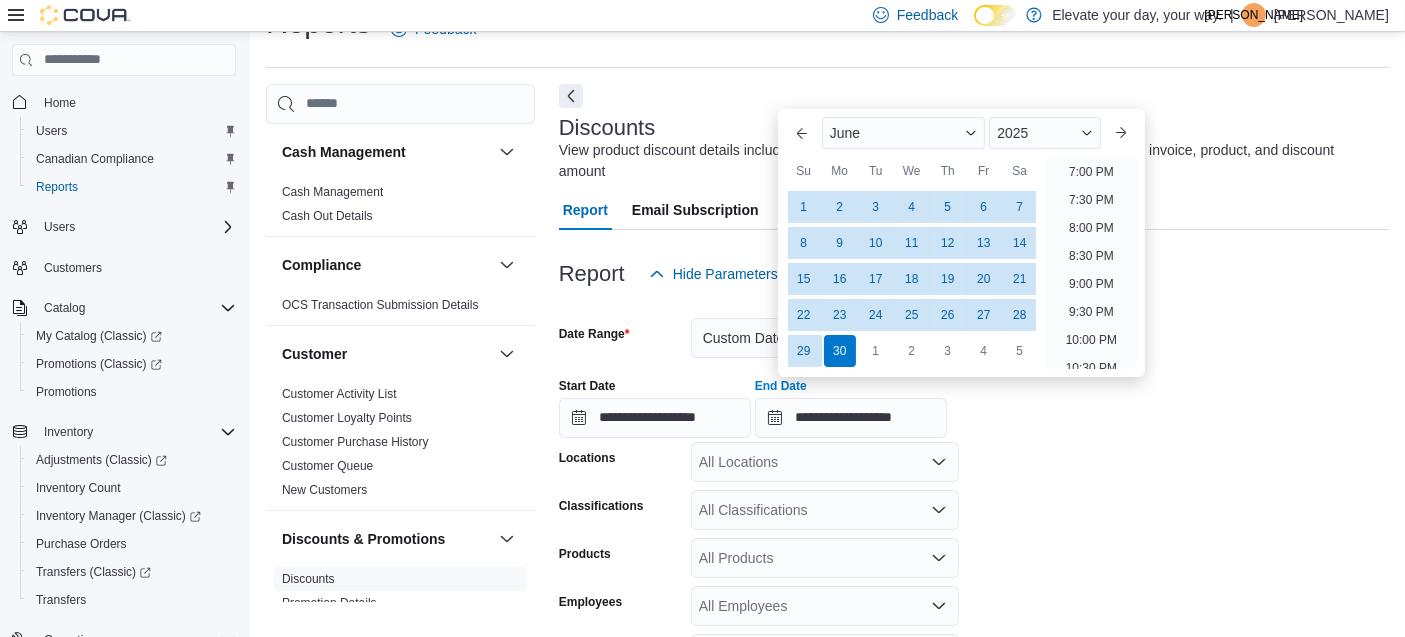 click on "**********" at bounding box center [974, 608] 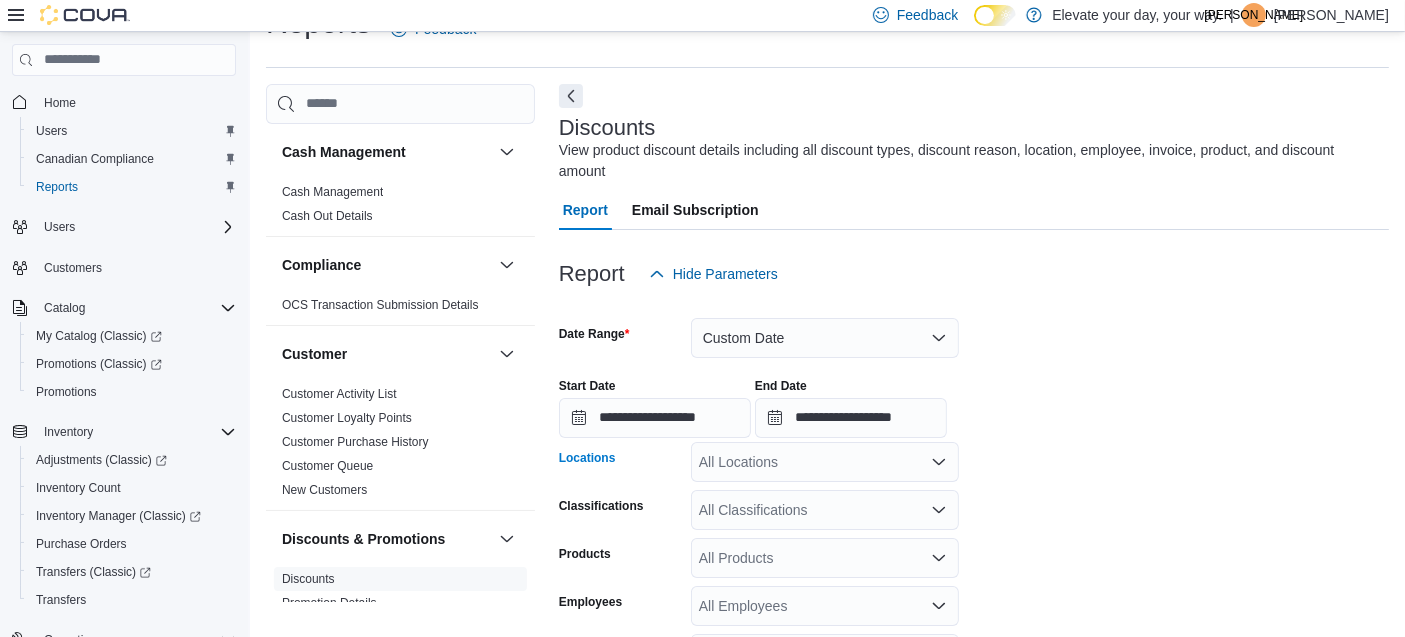 click on "All Locations" at bounding box center [825, 462] 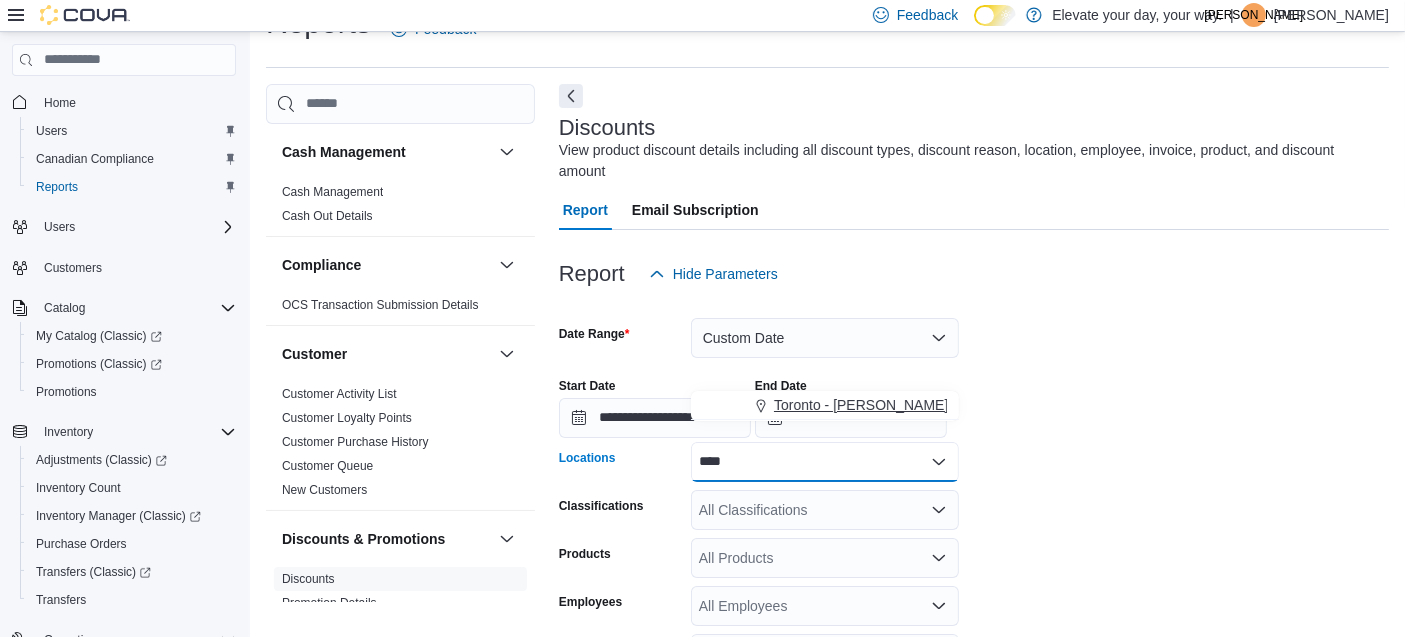 type on "****" 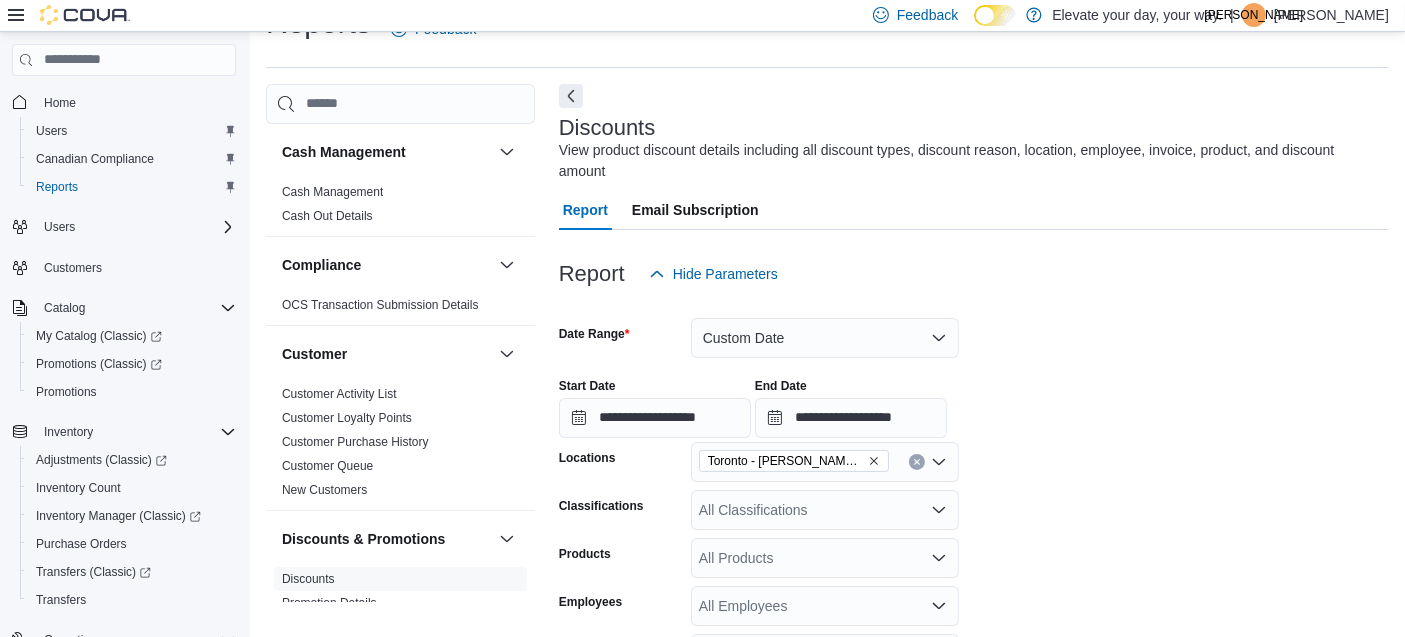 click on "**********" at bounding box center [974, 608] 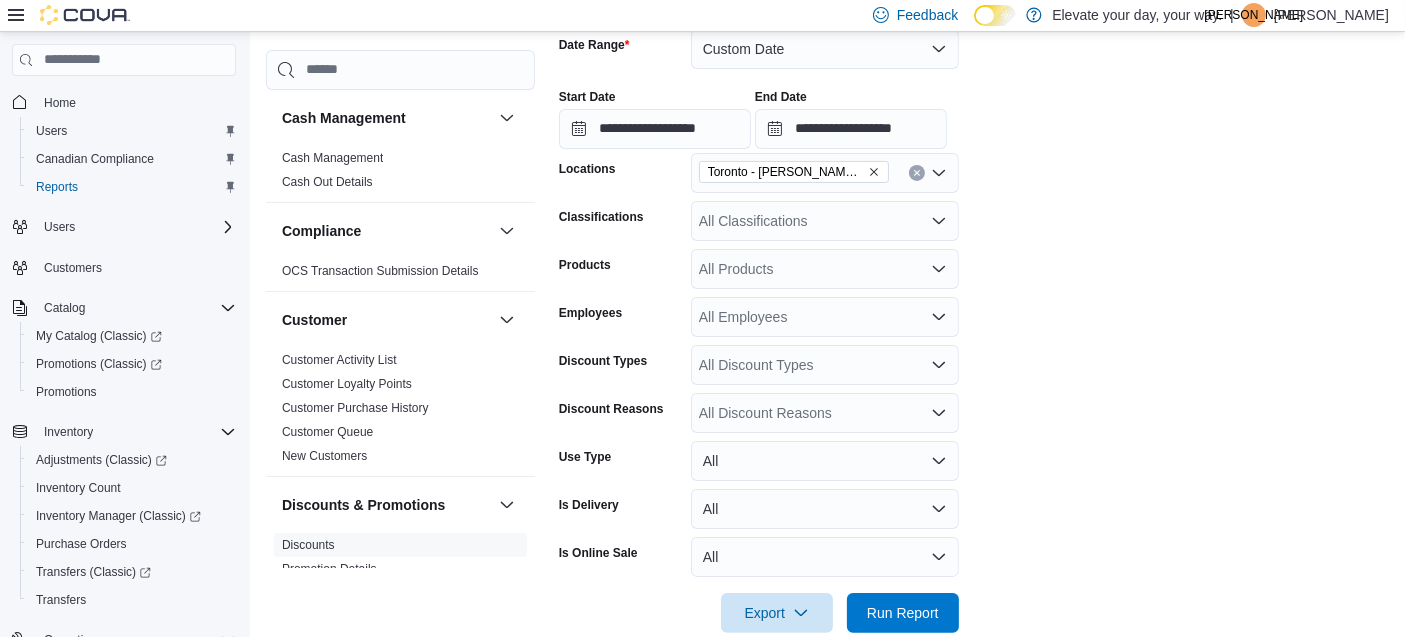 scroll, scrollTop: 348, scrollLeft: 0, axis: vertical 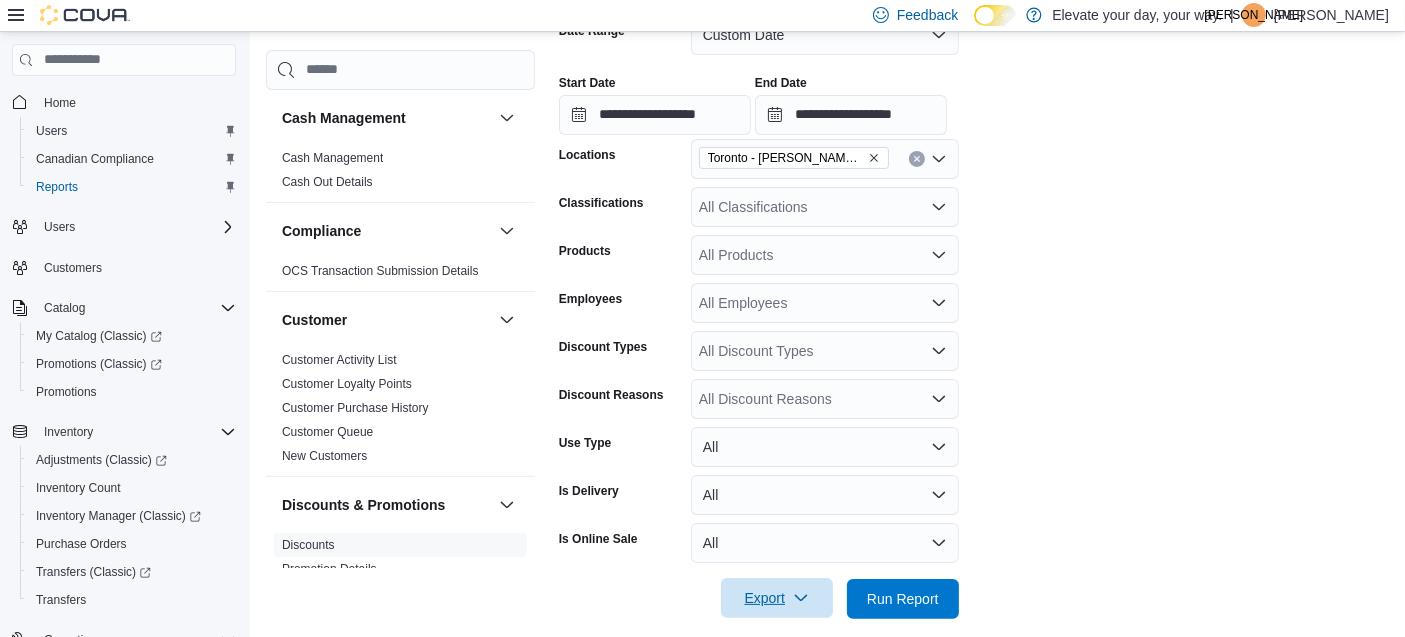 click on "Export" at bounding box center (777, 598) 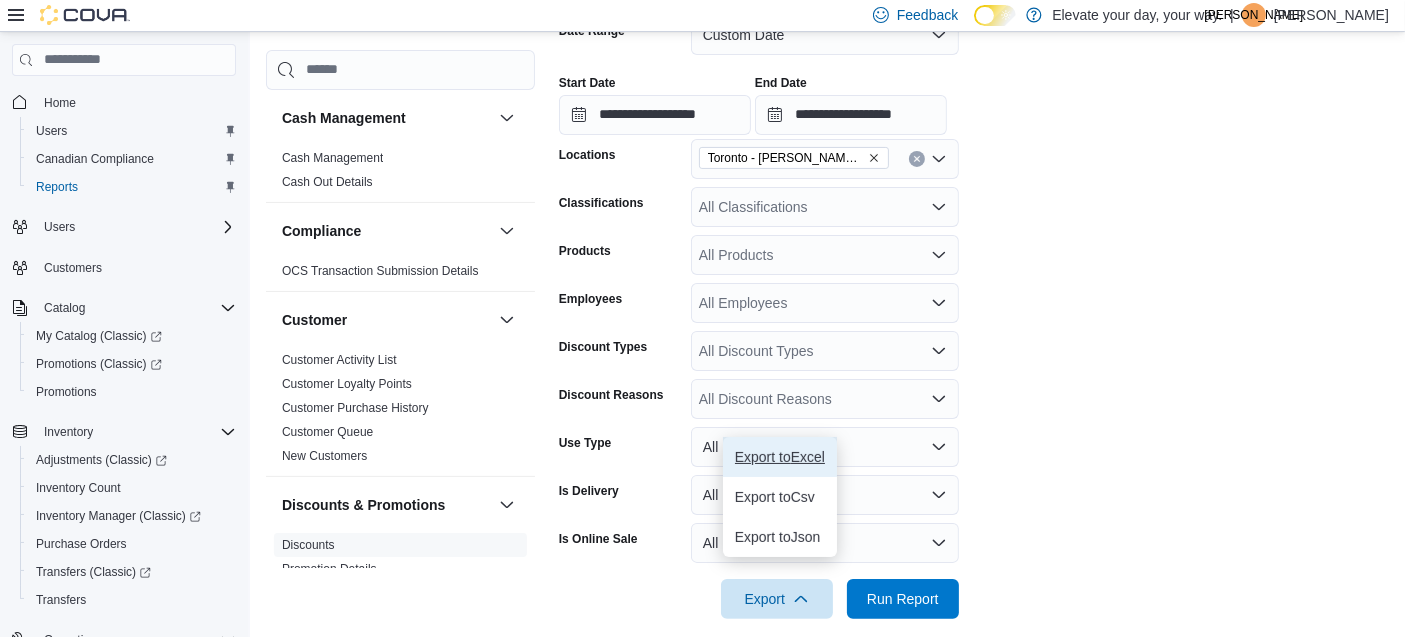 click on "Export to  Excel" at bounding box center (780, 457) 